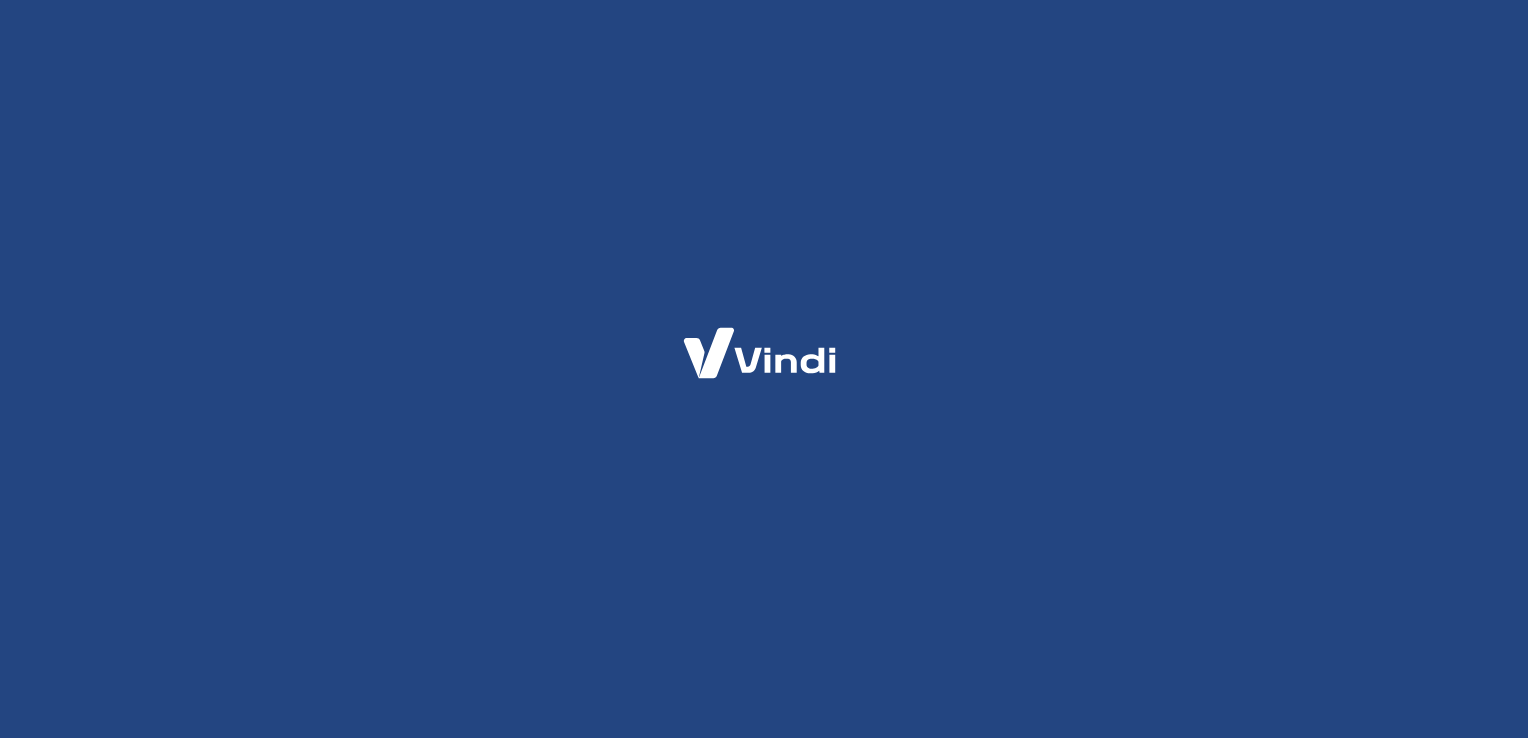 scroll, scrollTop: 0, scrollLeft: 0, axis: both 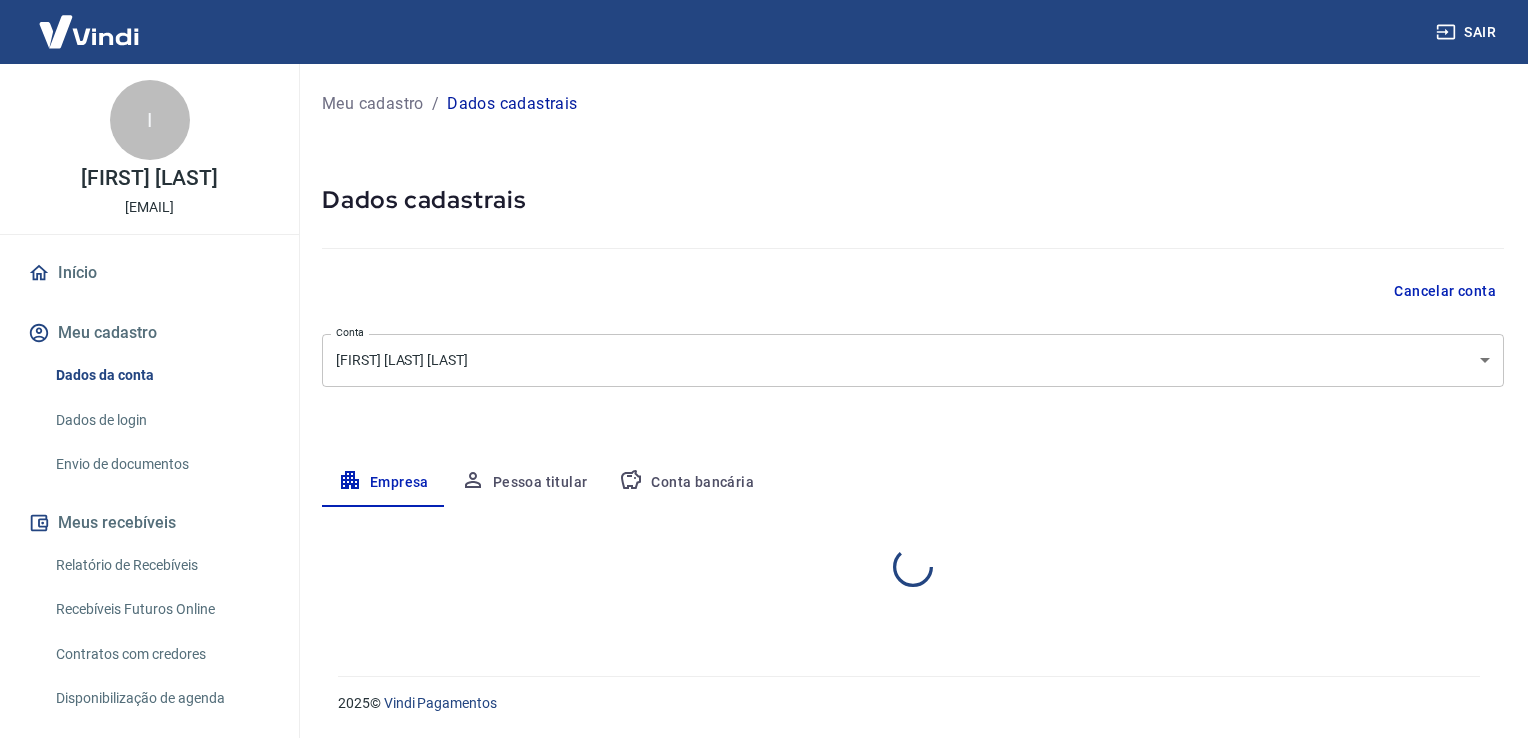 select on "BA" 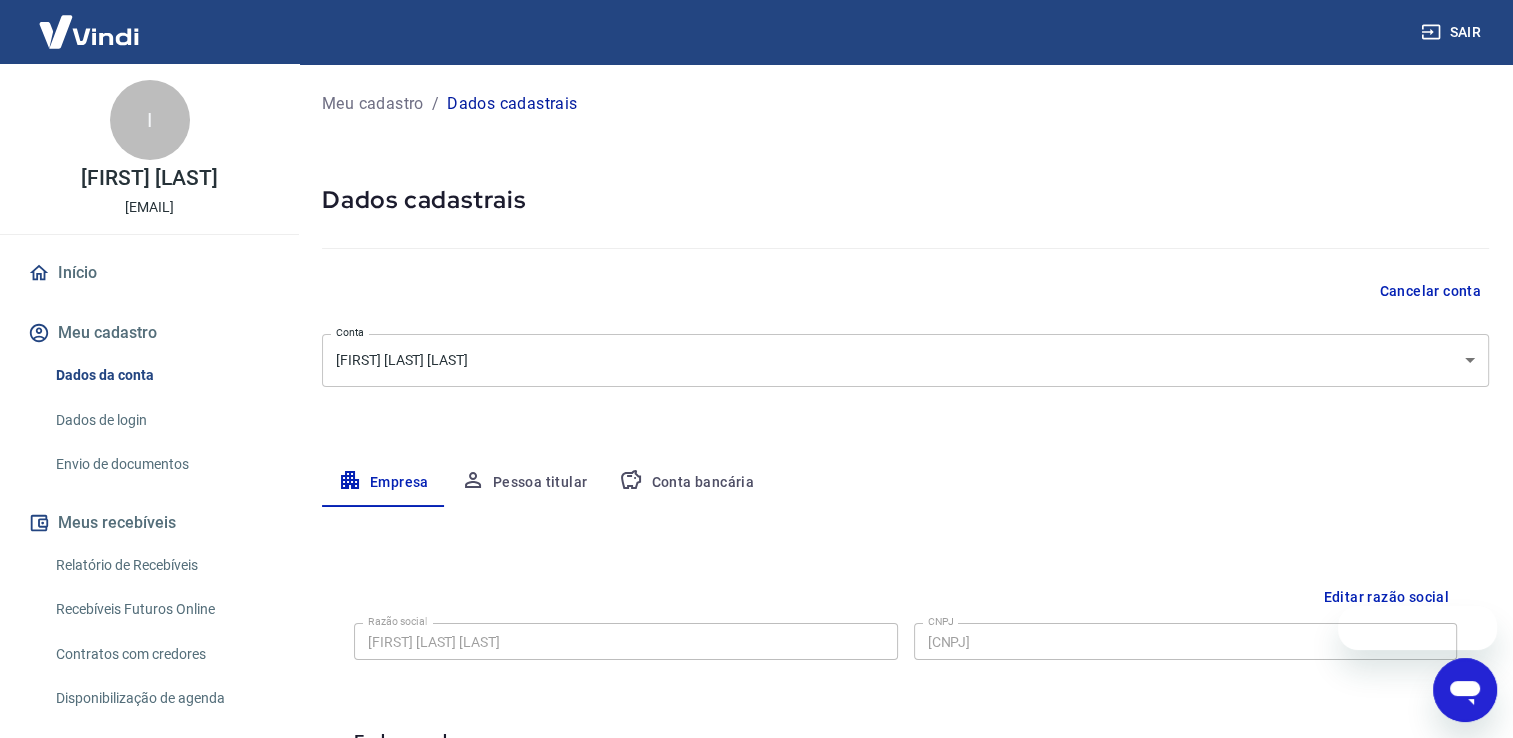 scroll, scrollTop: 0, scrollLeft: 0, axis: both 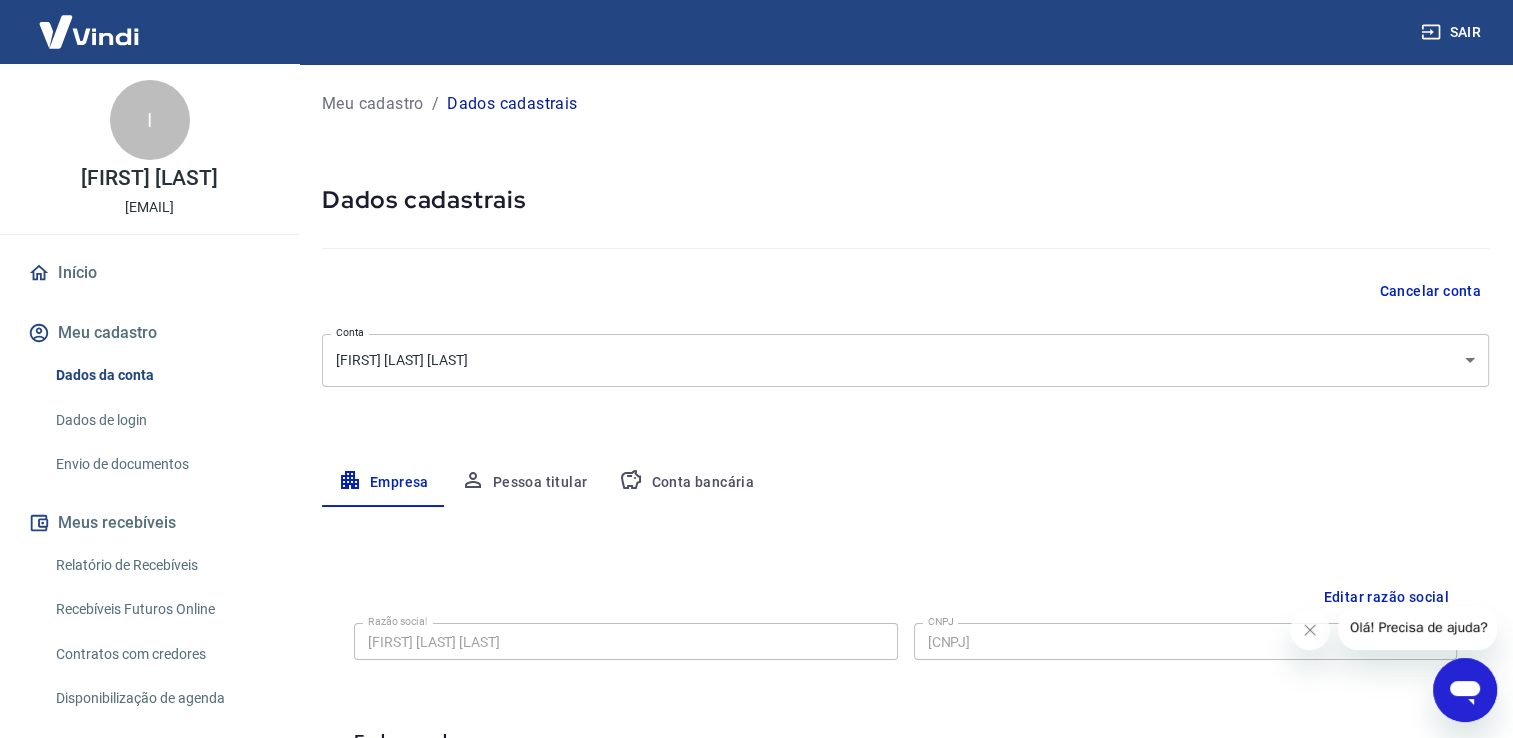 click on "Meu cadastro / Dados cadastrais Dados cadastrais Cancelar conta Conta [FIRST] [LAST] [LAST] [object Object] Conta Empresa Pessoa titular Conta bancária Editar razão social Razão social [FIRST] [LAST] [LAST] Razão social CNPJ [CNPJ] CNPJ Endereço da empresa Editar endereço CEP [POSTAL_CODE] CEP Rua Rua Alberto Valença Rua Número 50 Número Complemento Apt 304 Mansao Pituba ville Complemento Bairro Pituba Bairro Cidade Salvador Cidade Estado Acre Alagoas Amapá Amazonas Bahia Ceará Distrito Federal Espírito Santo Goiás Maranhão Mato Grosso Mato Grosso do Sul Minas Gerais Pará Paraíba Paraná Pernambuco Piauí Rio de Janeiro Rio Grande do Norte Rio Grande do Sul Rondônia Roraima Santa Catarina São Paulo Sergipe Tocantins Estado Dados da empresa Editar dados da empresa Nome fantasia [CNPJ] [FIRST] [LAST] [LAST] Nome fantasia Data de abertura da empresa [DATE] Data de abertura da empresa Tipo de telefone Residencial Comercial Tipo de telefone" at bounding box center [905, 710] 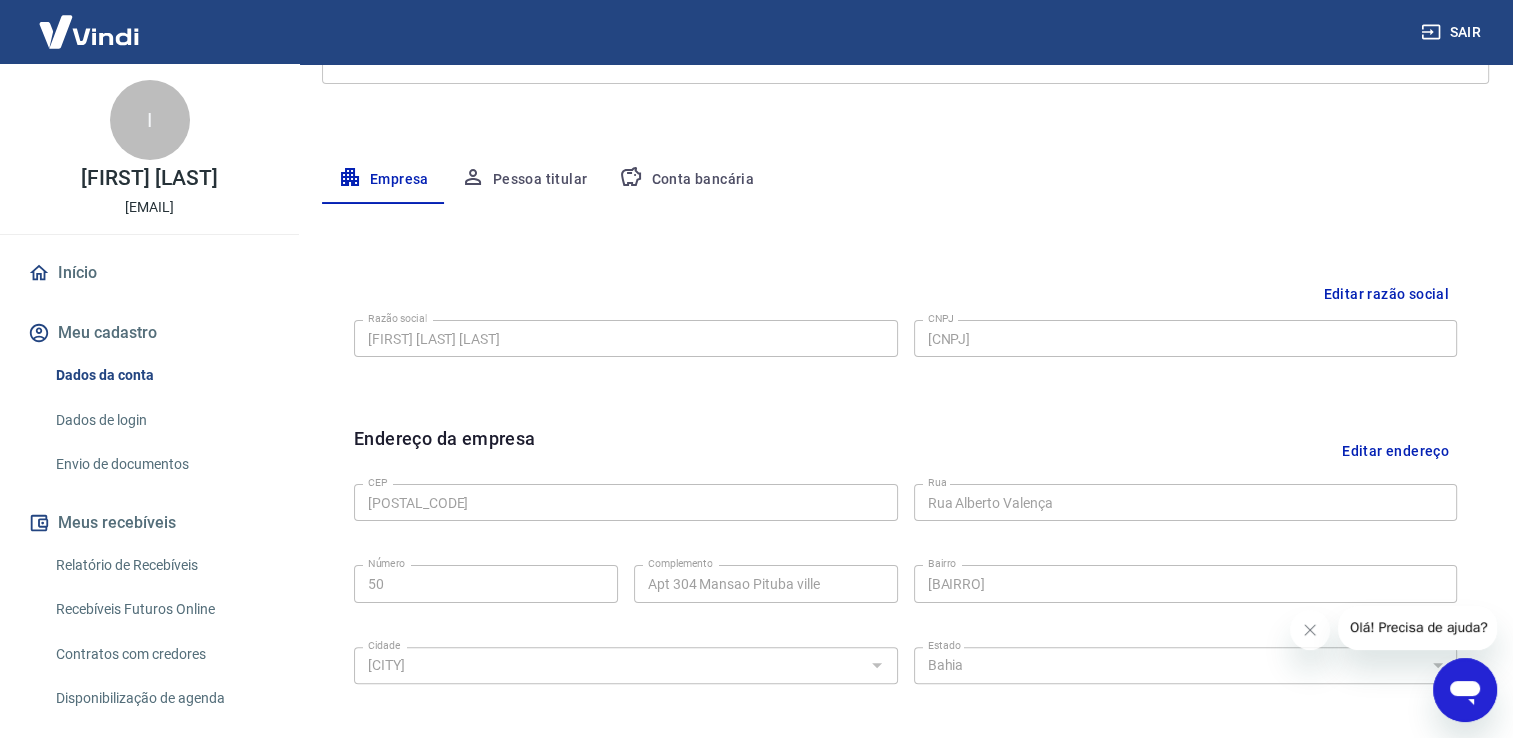 scroll, scrollTop: 263, scrollLeft: 0, axis: vertical 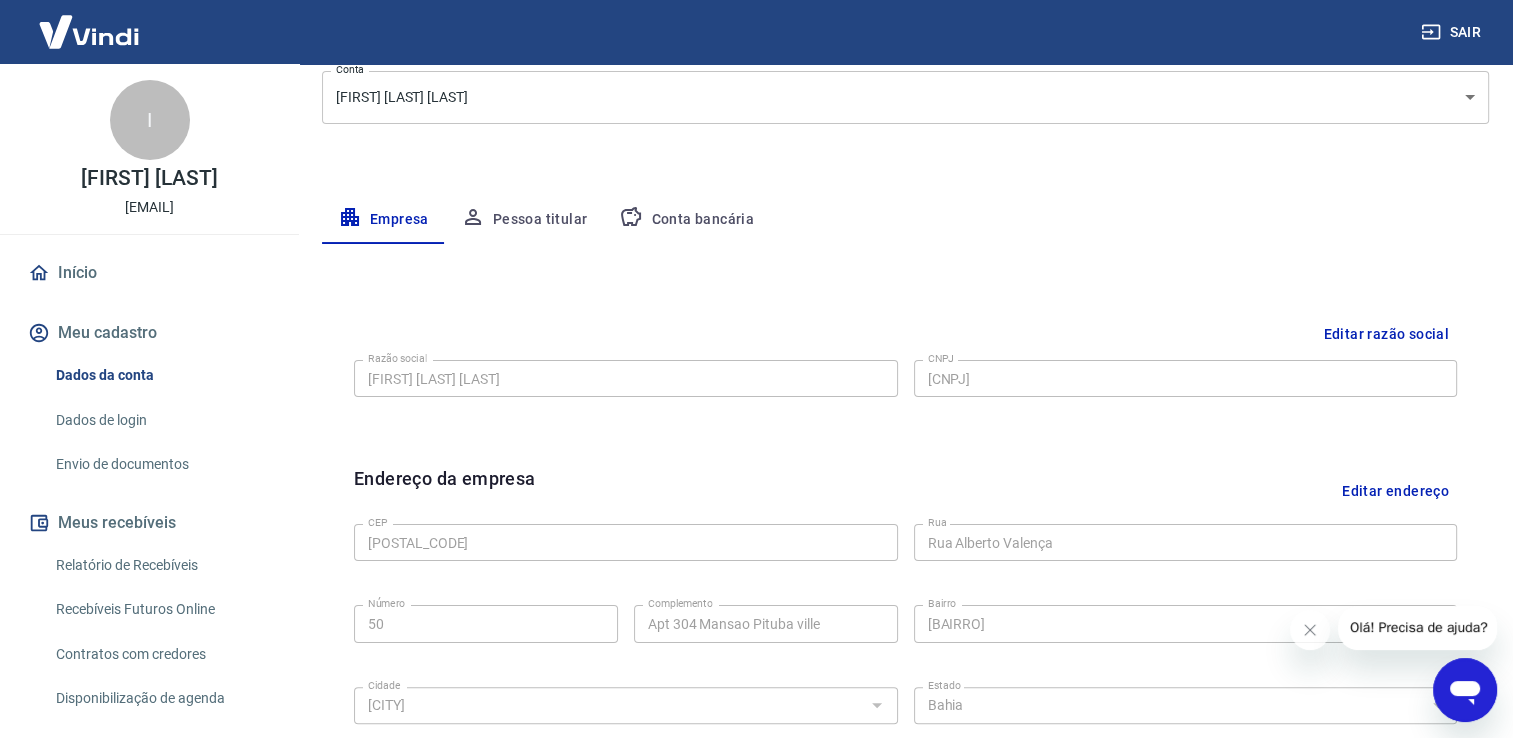 click on "Conta bancária" at bounding box center (686, 220) 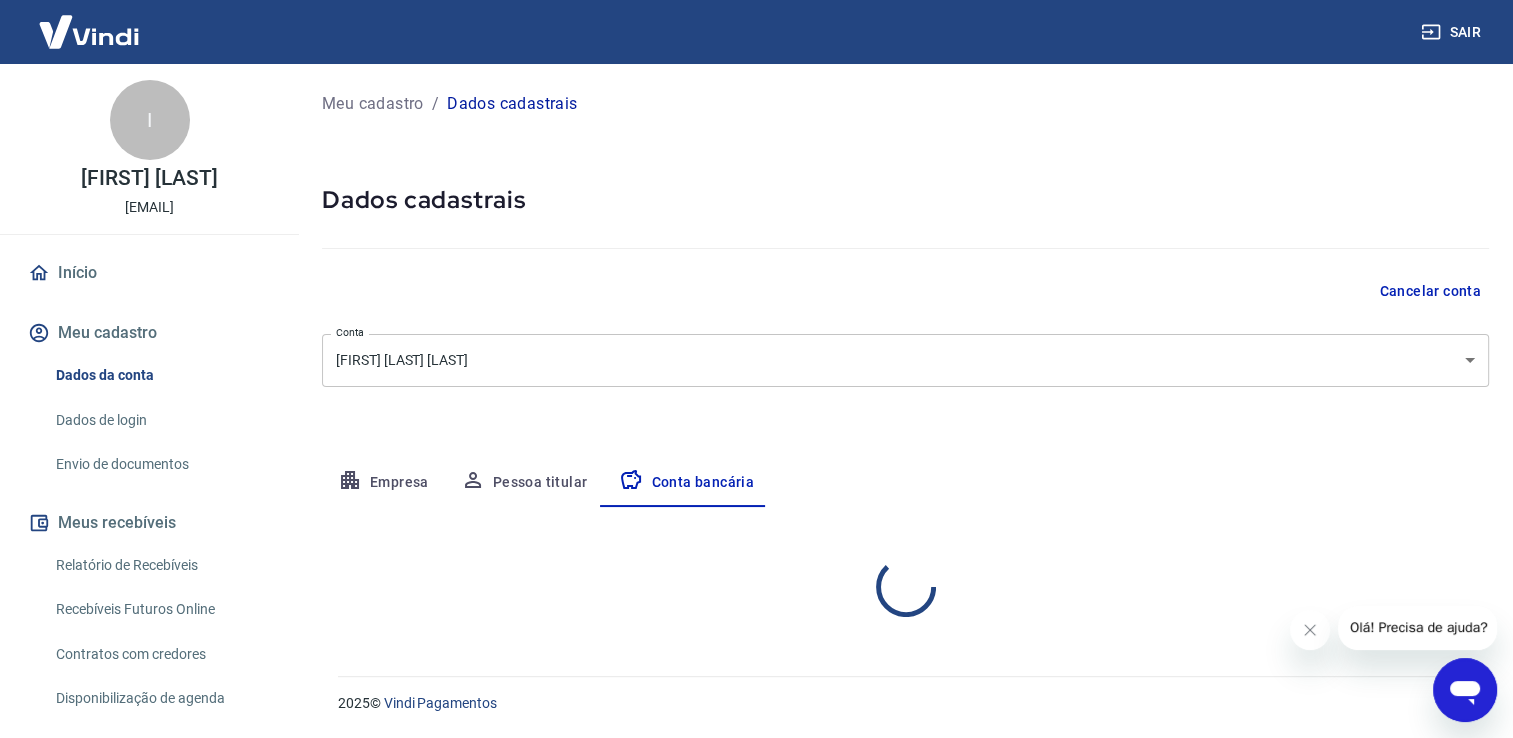 scroll, scrollTop: 0, scrollLeft: 0, axis: both 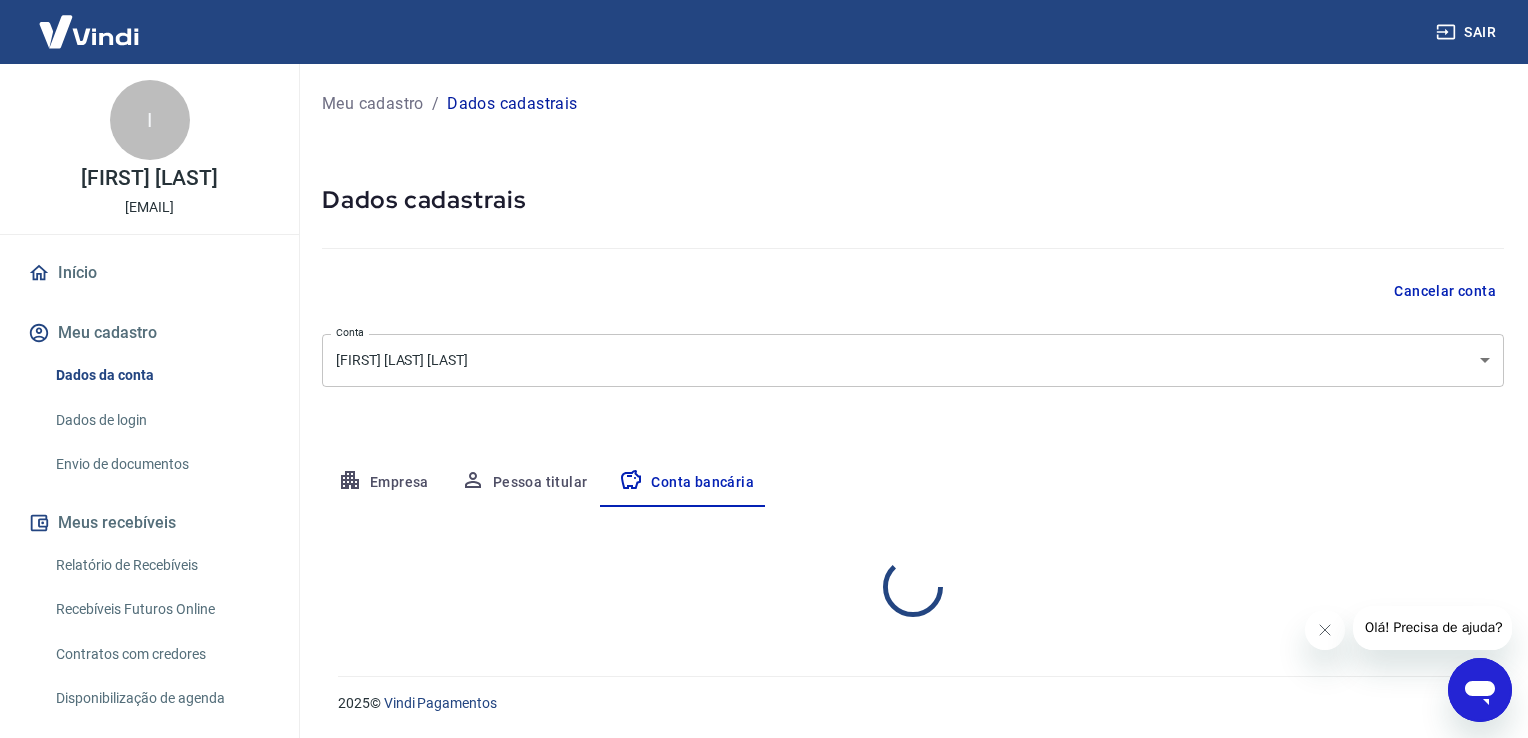 click on "Dados cadastrais" at bounding box center (913, 200) 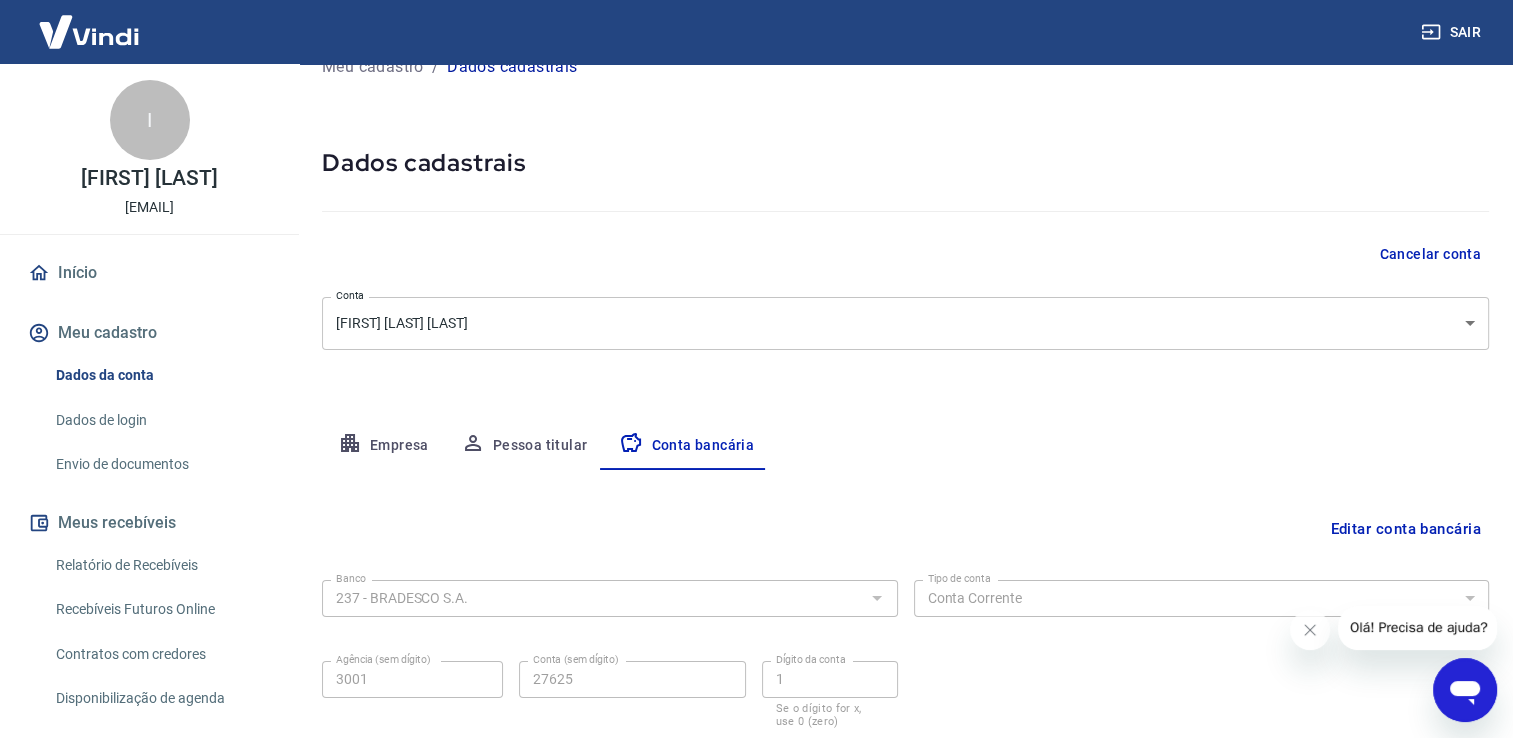 scroll, scrollTop: 80, scrollLeft: 0, axis: vertical 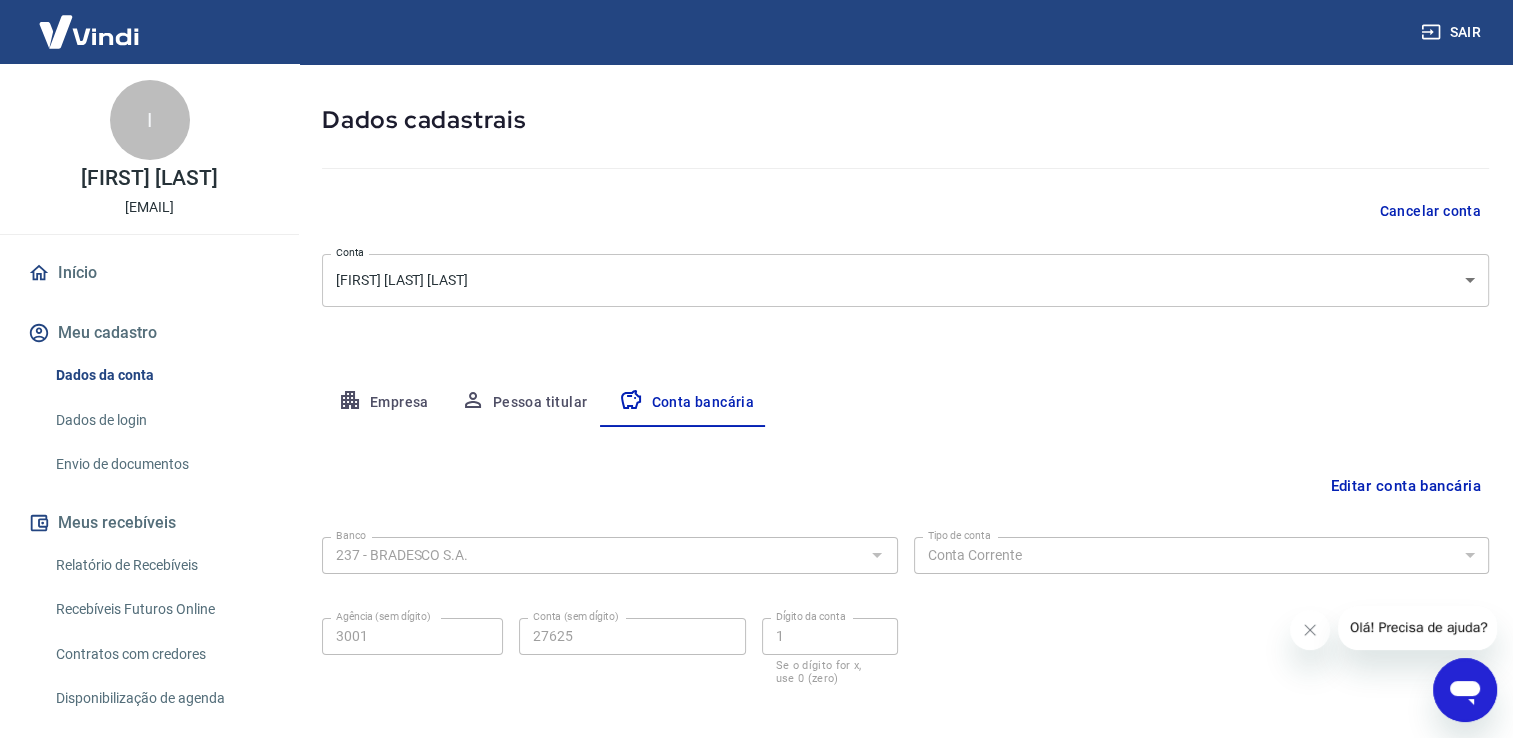 click on "Cancelar conta" at bounding box center [905, 211] 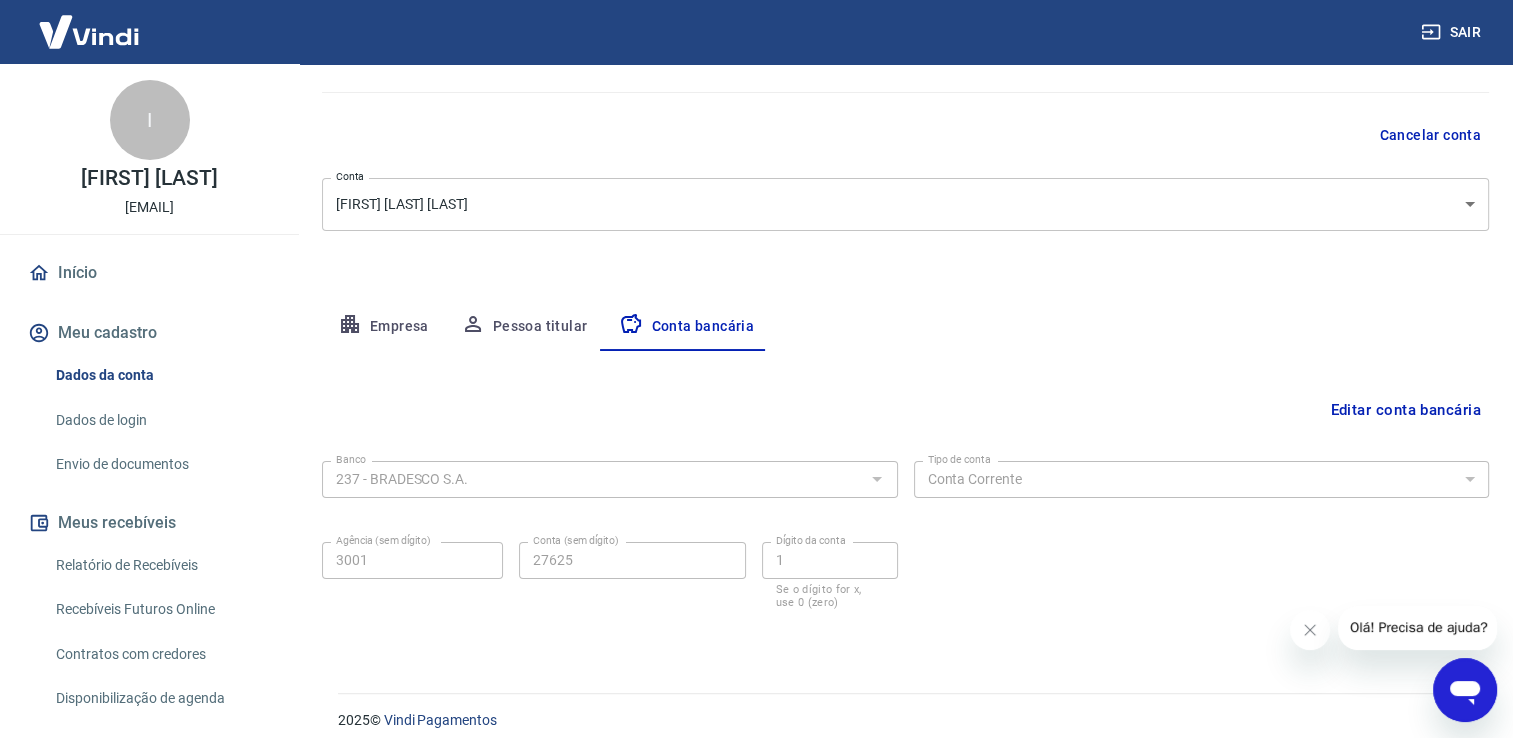 scroll, scrollTop: 172, scrollLeft: 0, axis: vertical 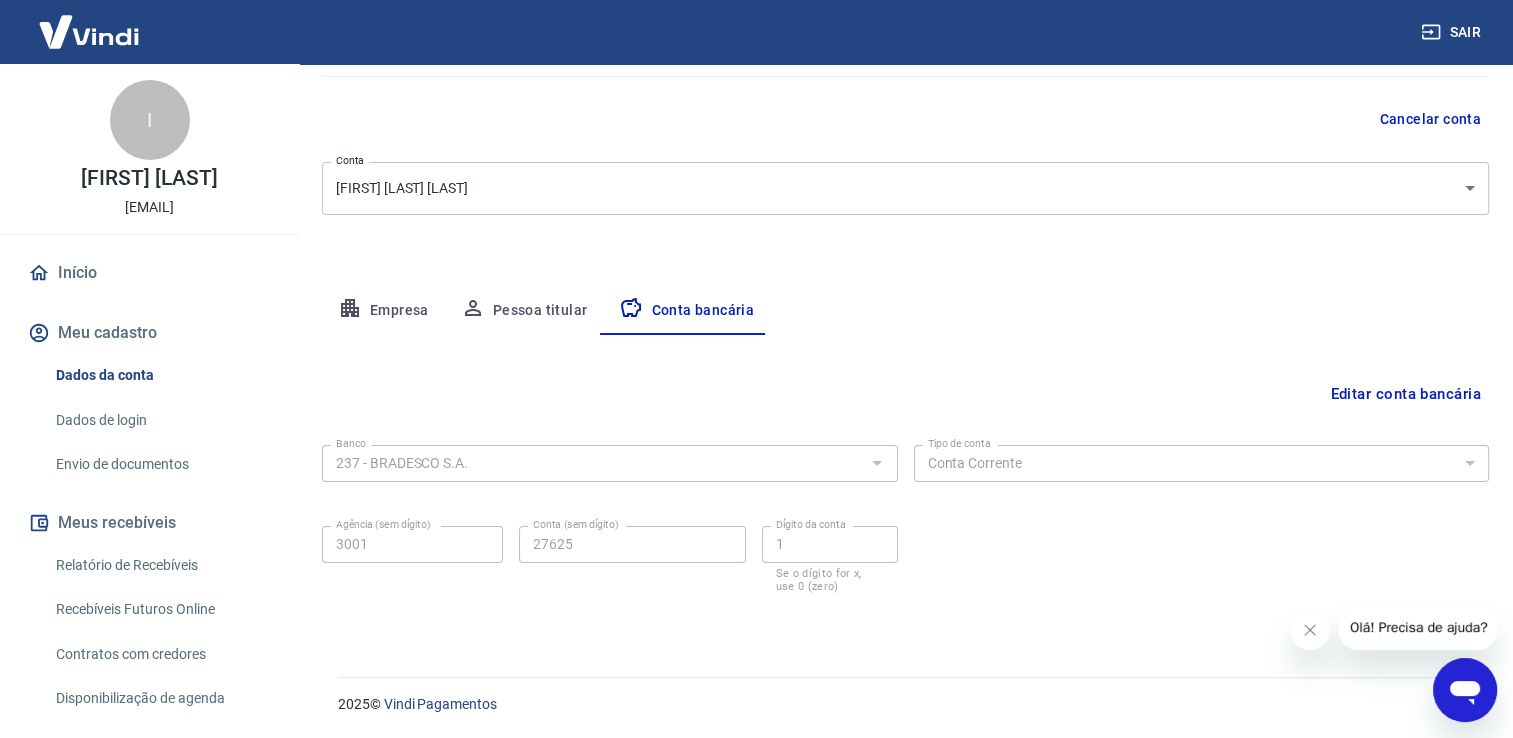 click on "Editar conta bancária" at bounding box center [905, 394] 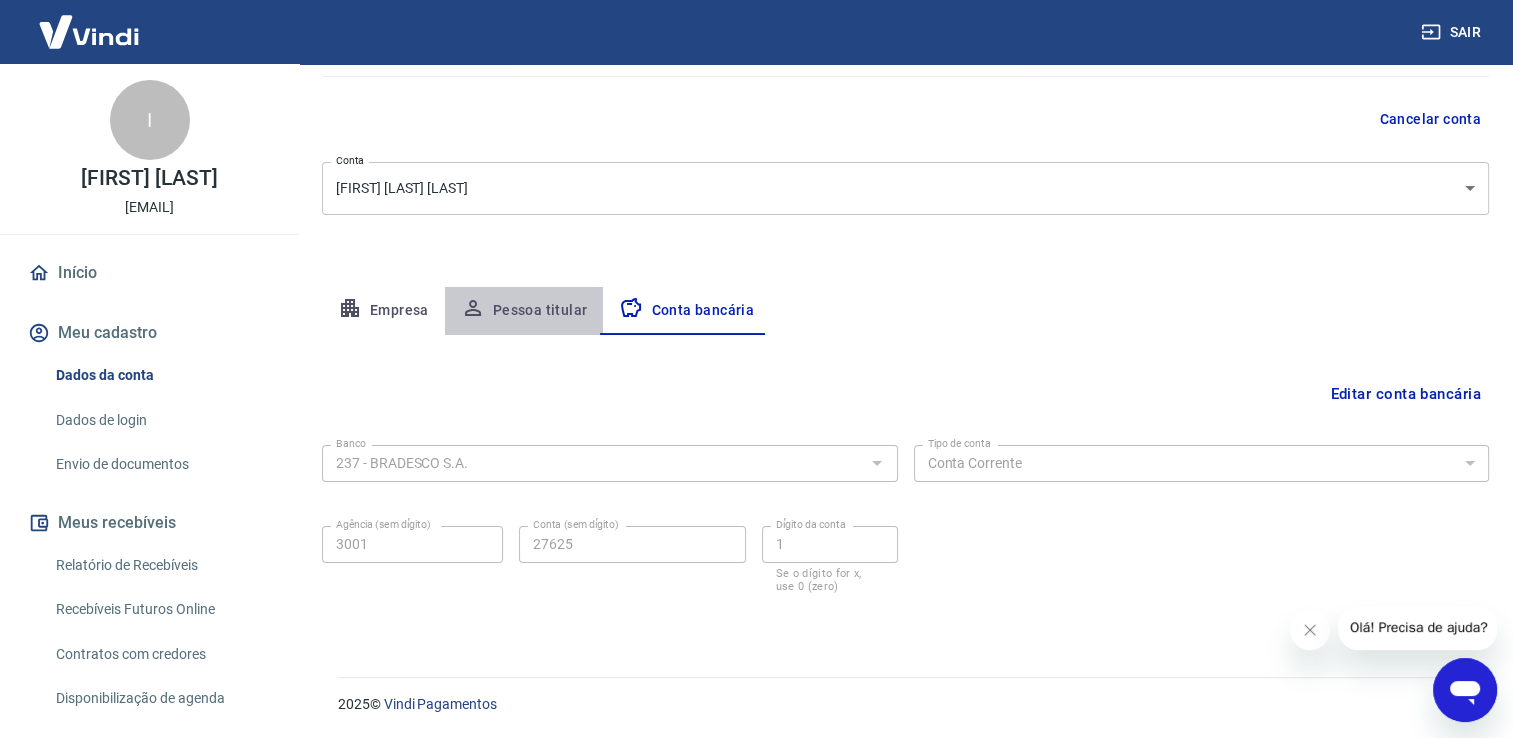 click on "Pessoa titular" at bounding box center [524, 311] 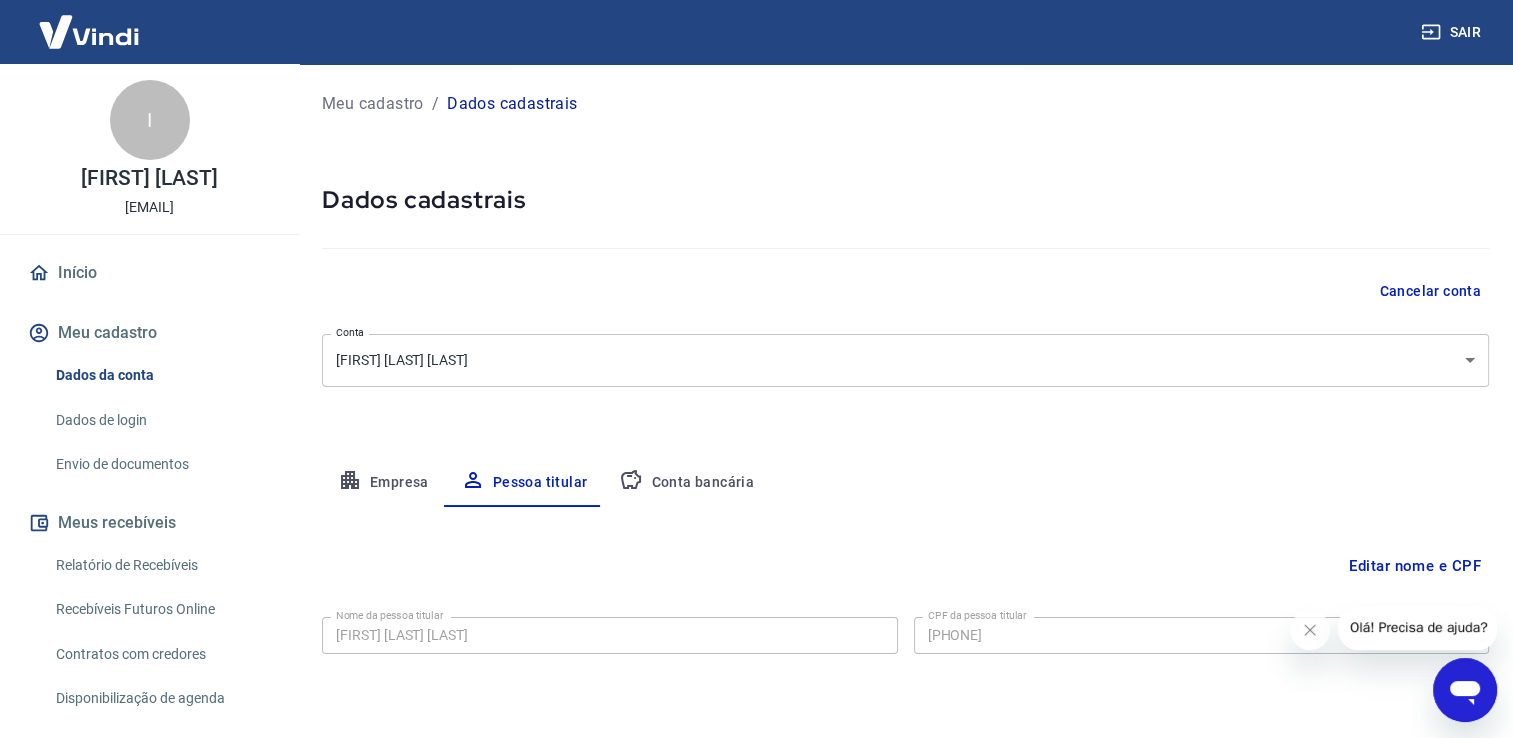 click on "Cancelar conta" at bounding box center (905, 291) 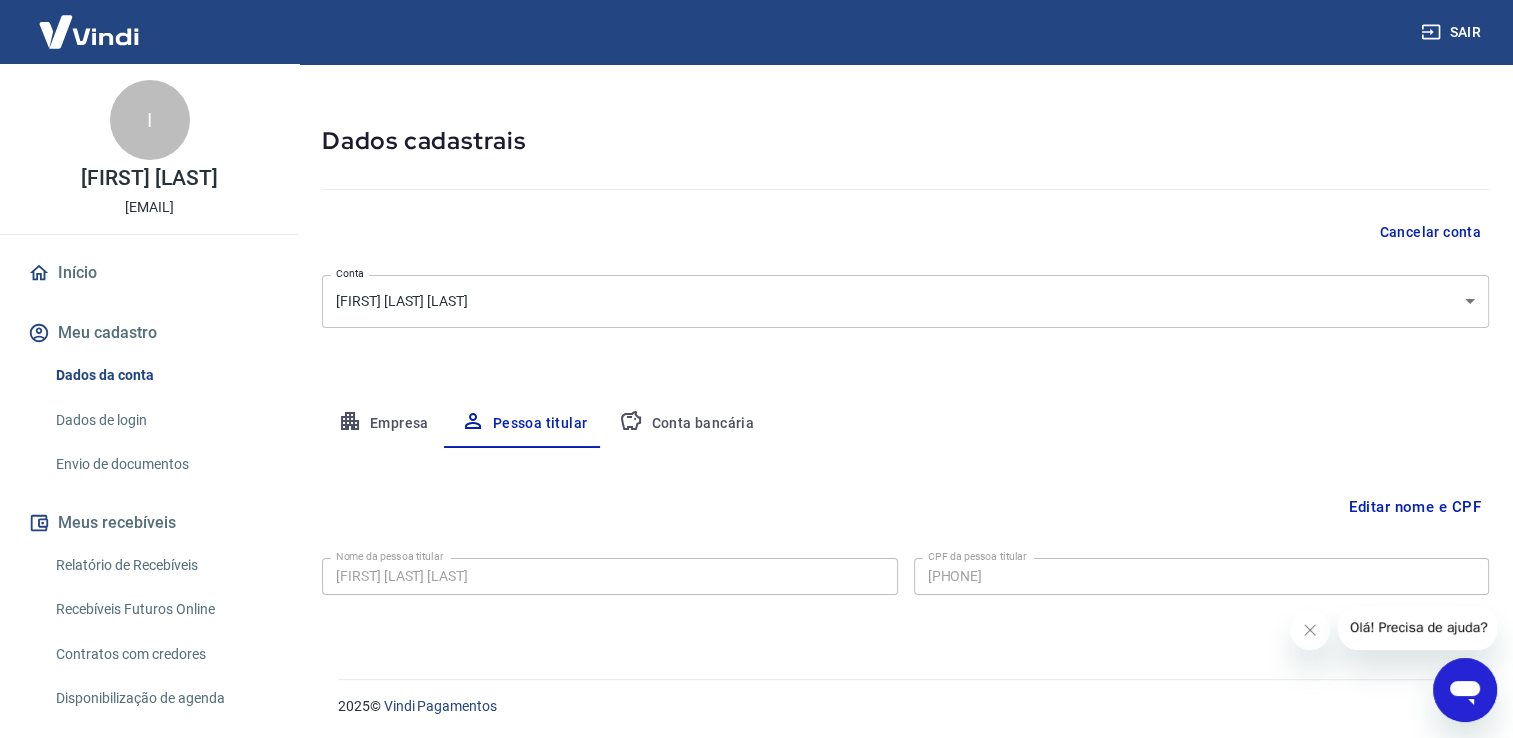 scroll, scrollTop: 60, scrollLeft: 0, axis: vertical 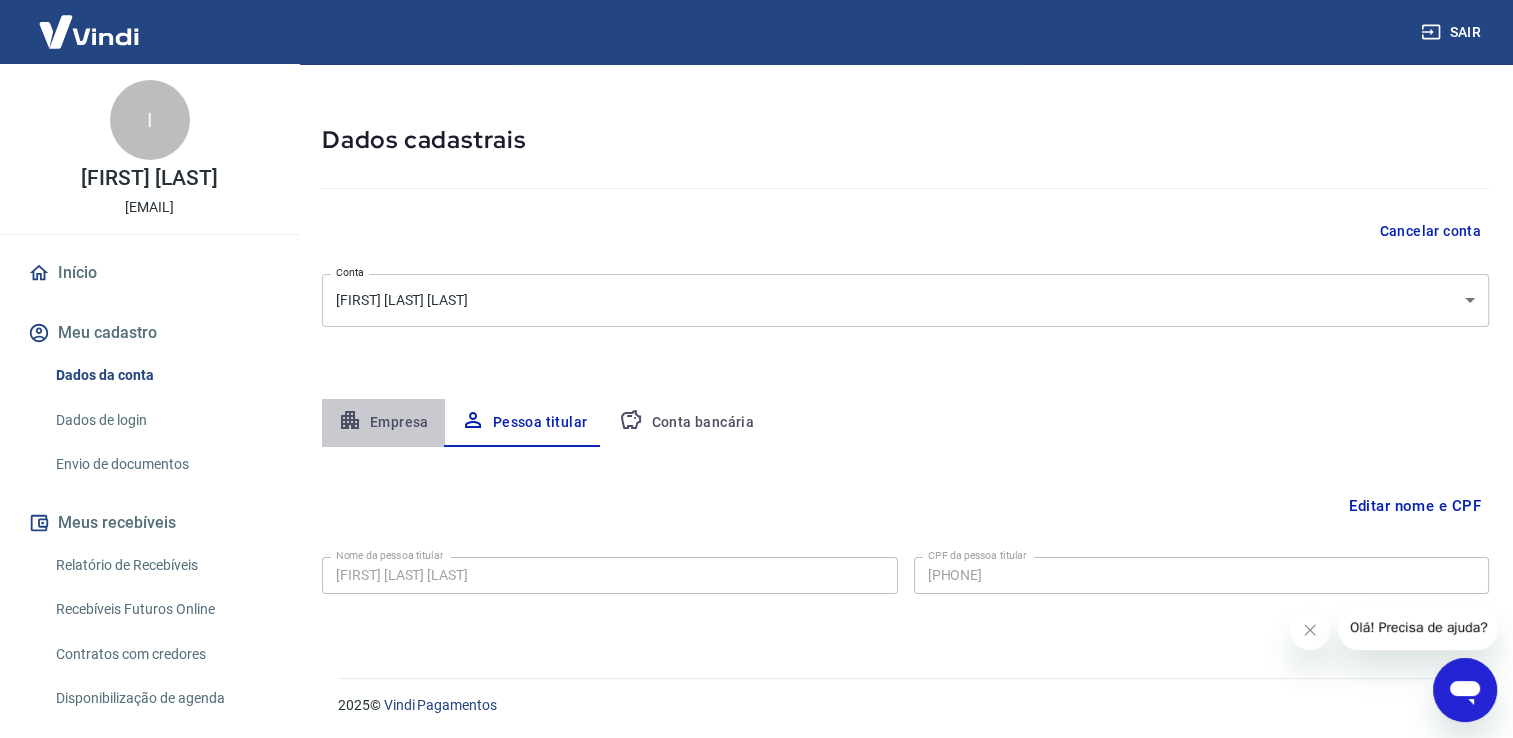 click on "Empresa" at bounding box center (383, 423) 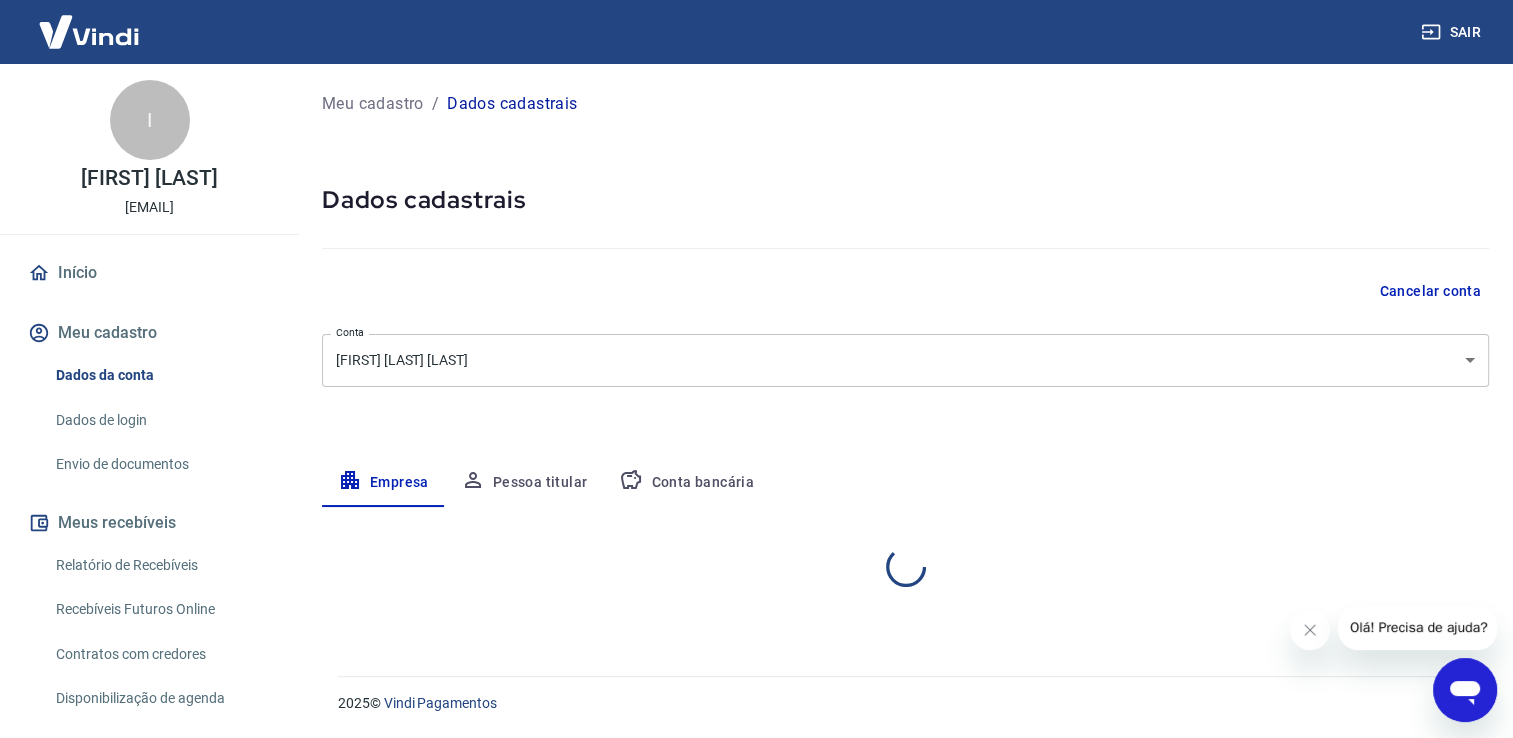 scroll, scrollTop: 0, scrollLeft: 0, axis: both 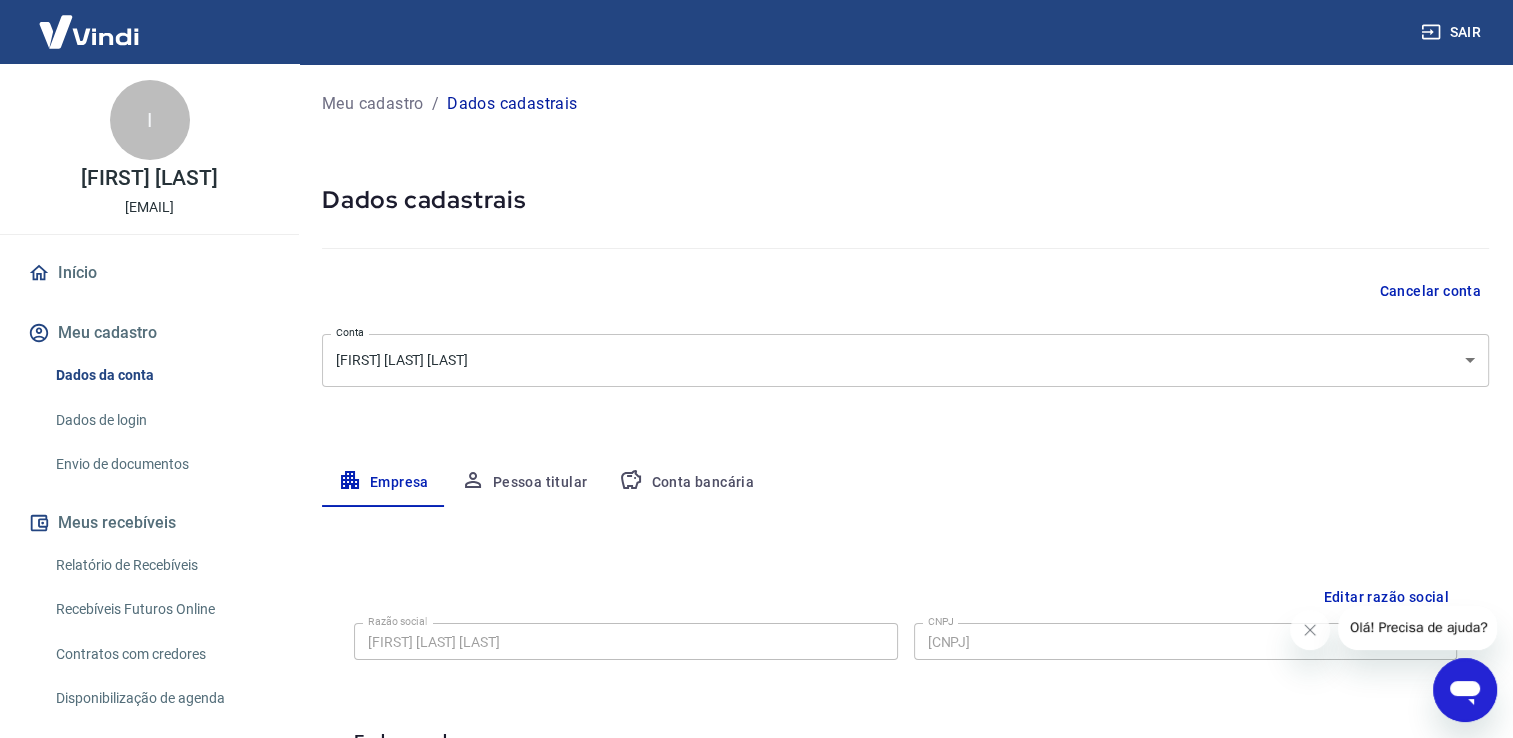 click at bounding box center (905, 244) 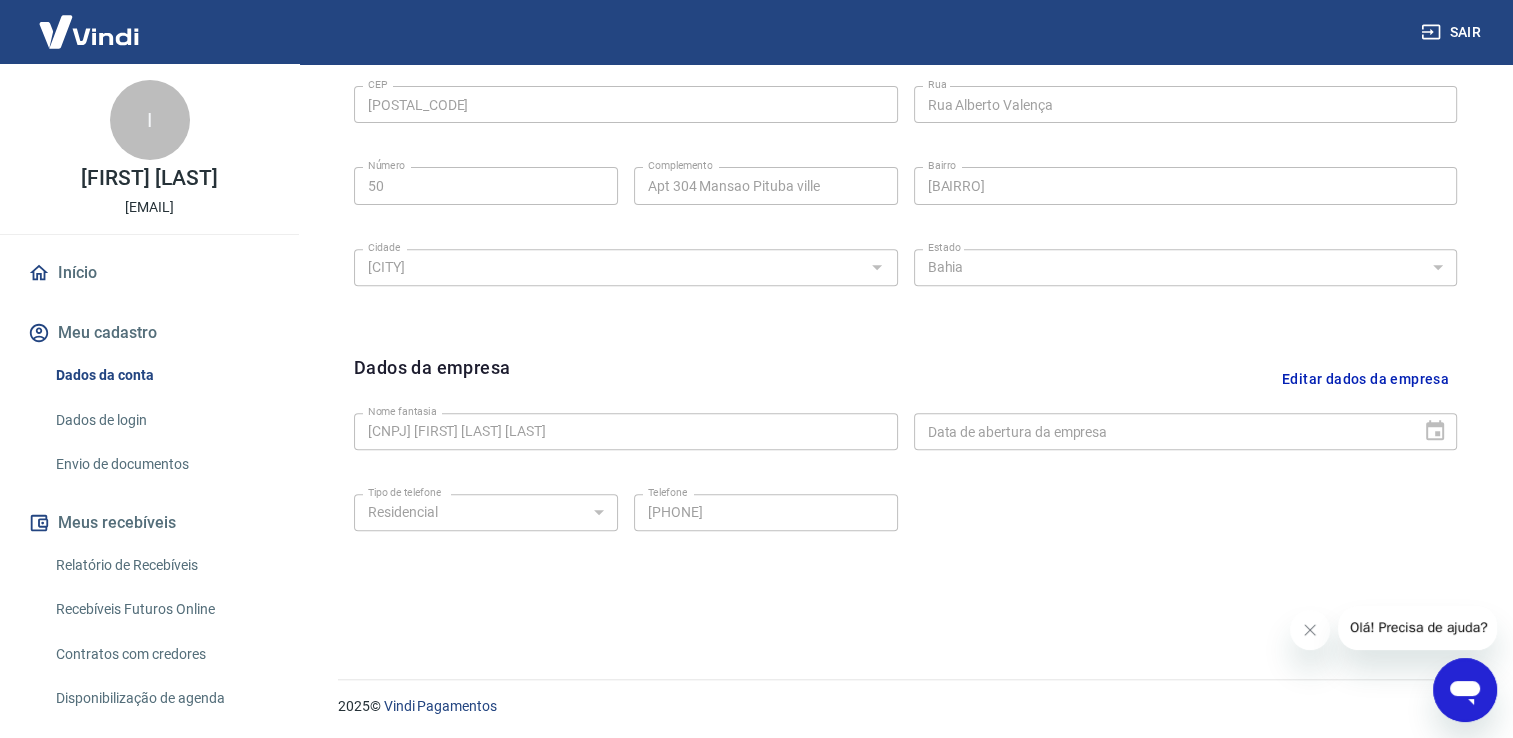 scroll, scrollTop: 703, scrollLeft: 0, axis: vertical 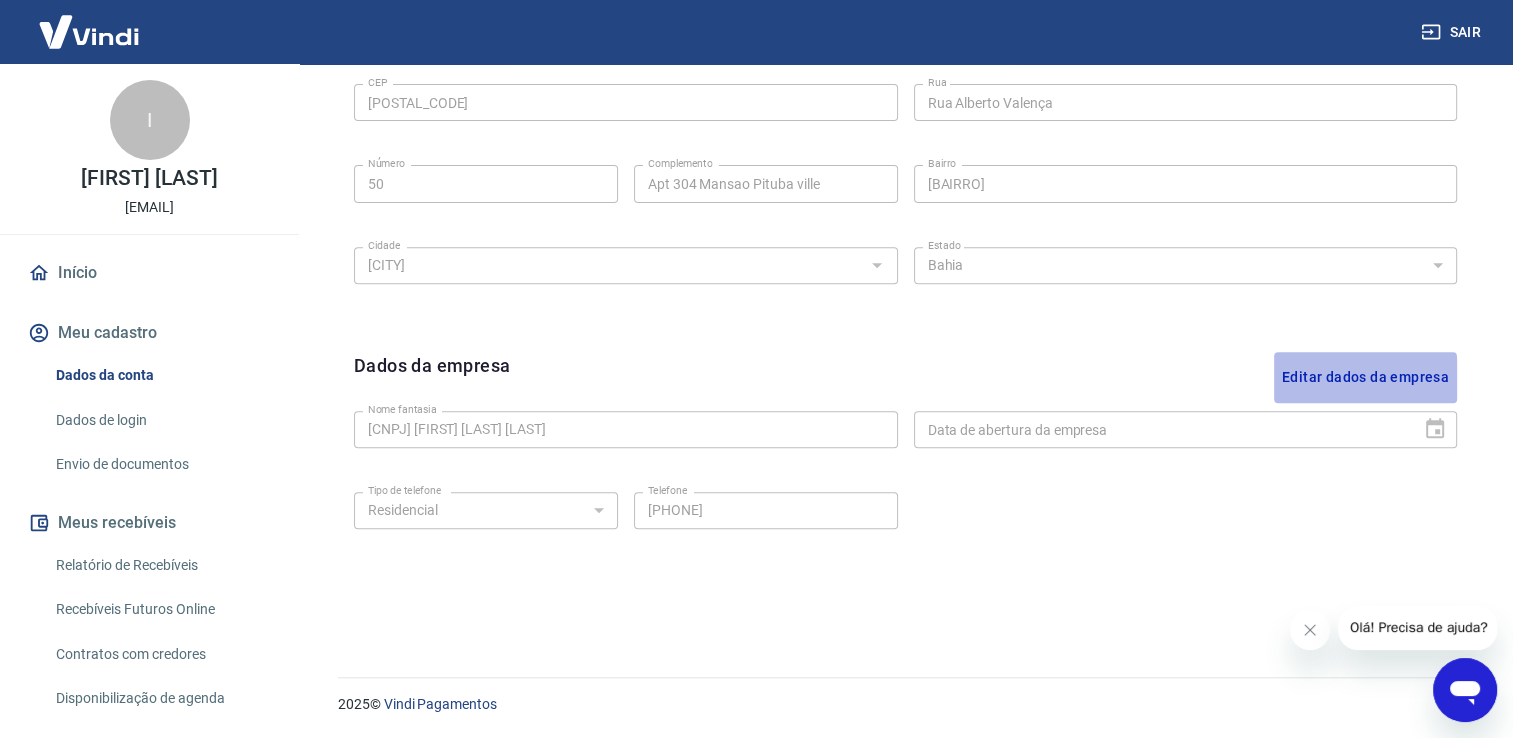click on "Editar dados da empresa" at bounding box center [1365, 377] 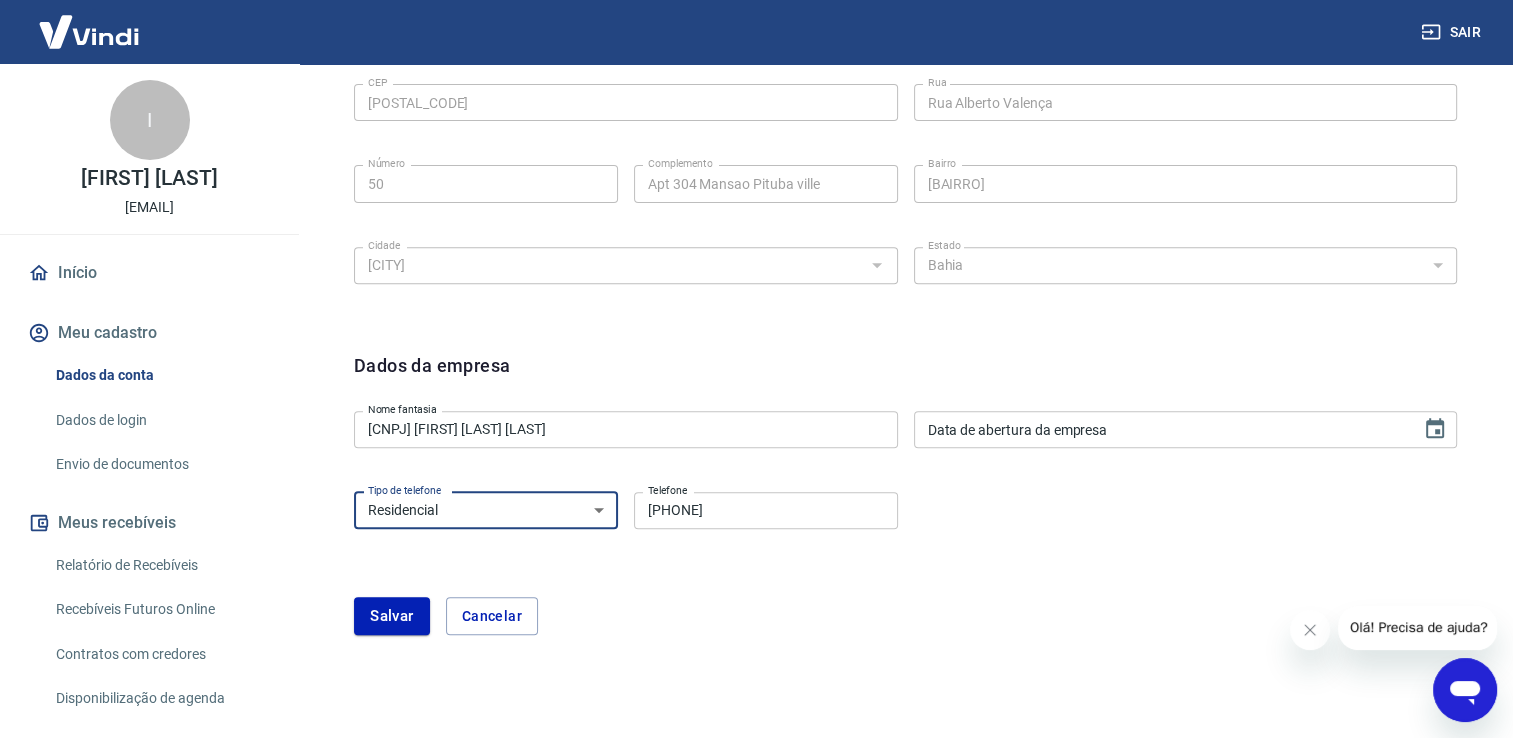 click on "Residencial Comercial" at bounding box center (486, 510) 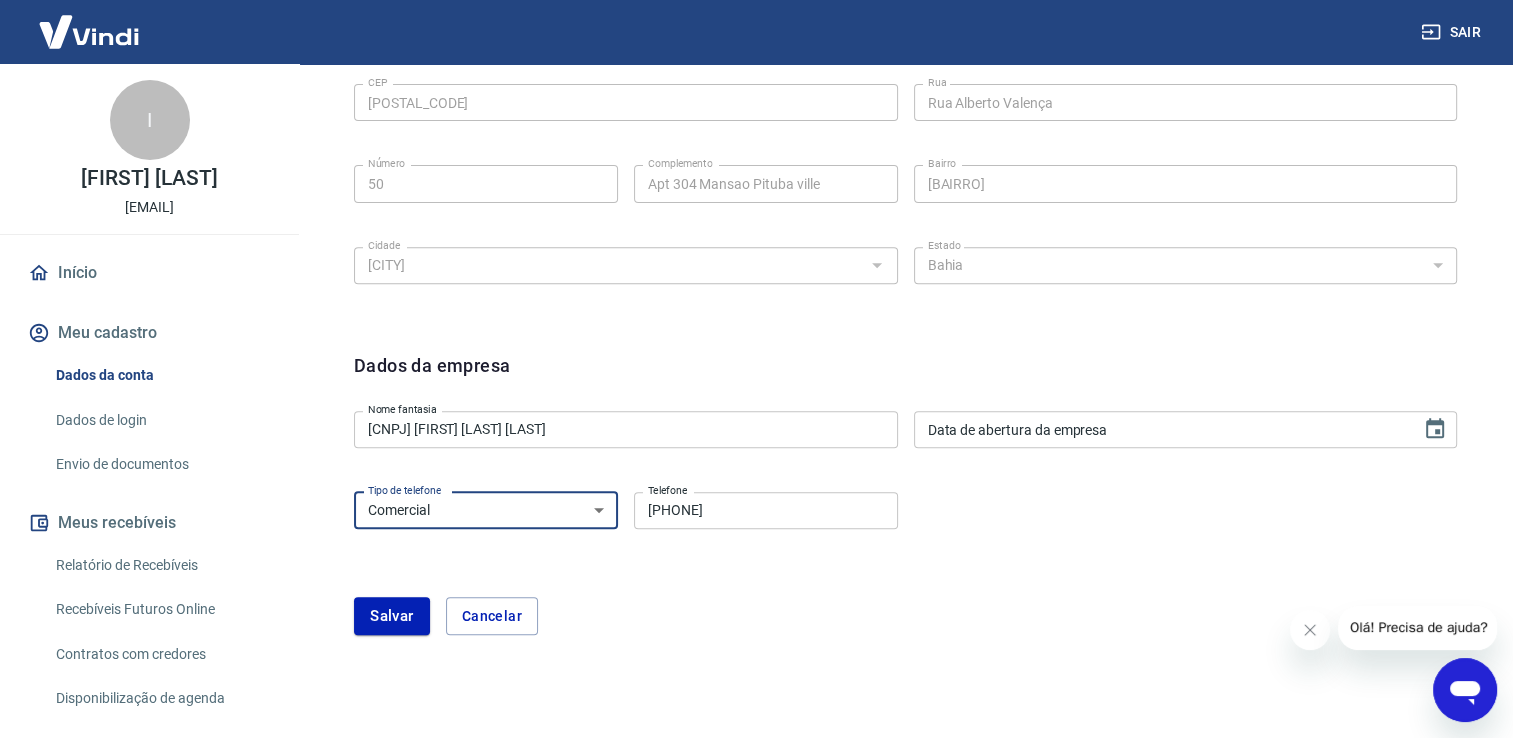 click on "Residencial Comercial" at bounding box center [486, 510] 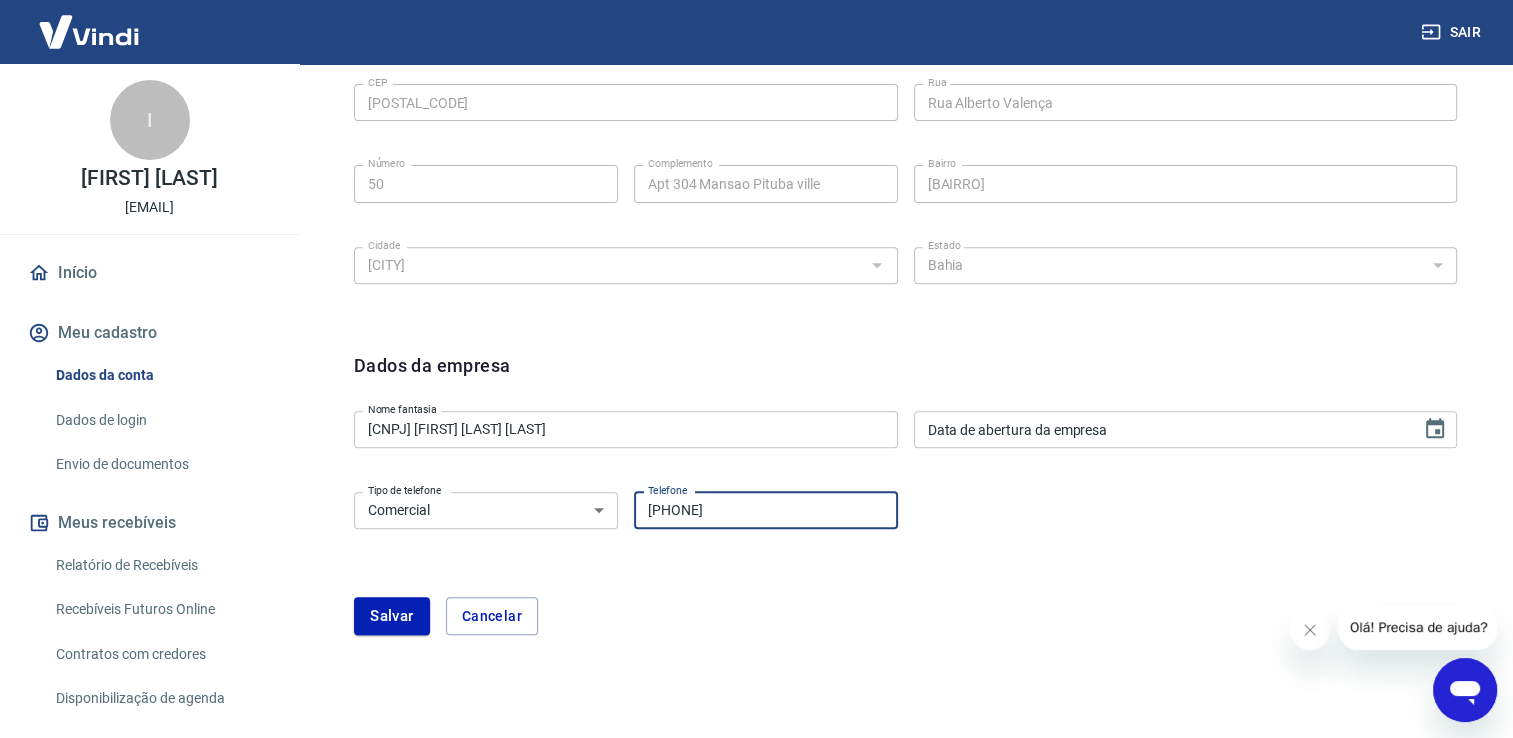 click on "[PHONE]" at bounding box center (766, 510) 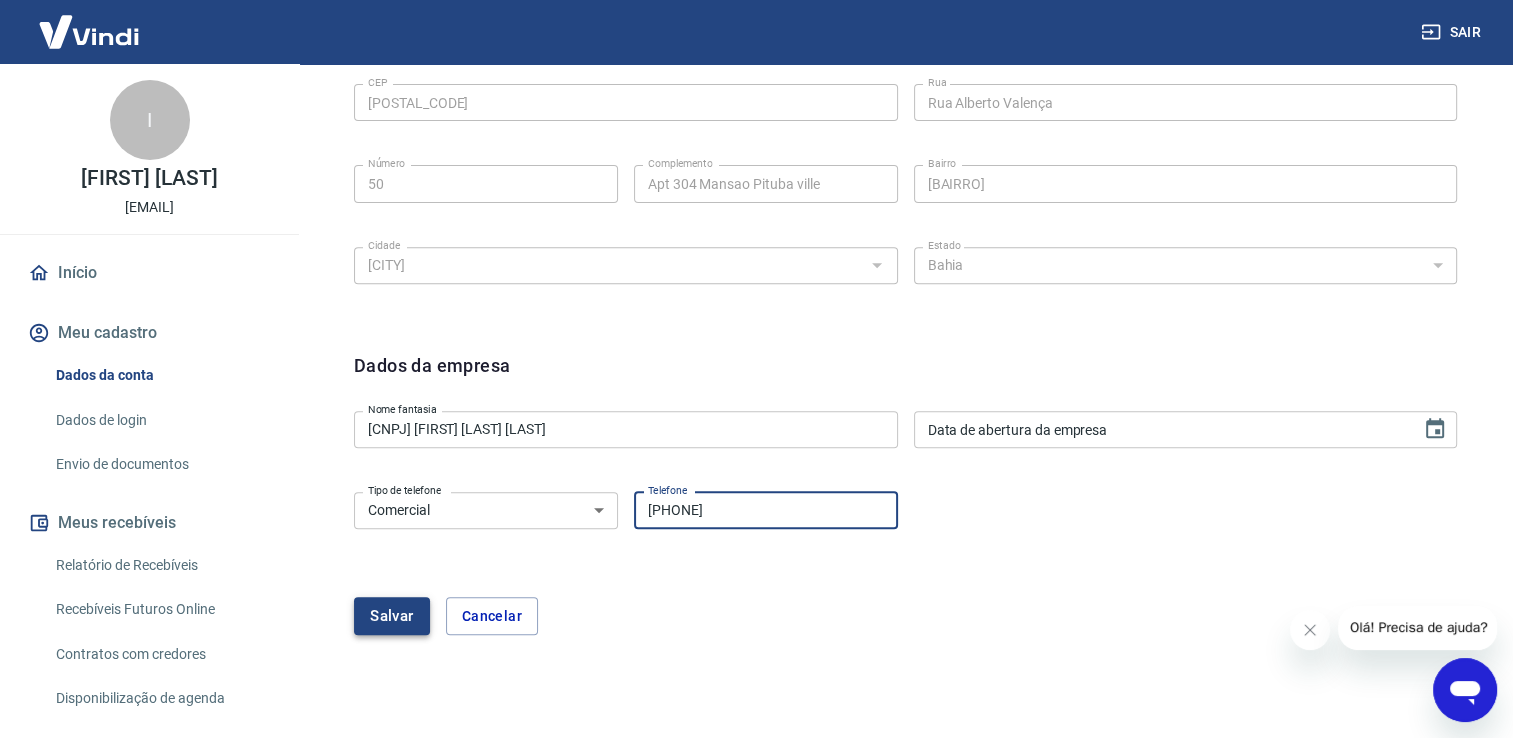 type on "[PHONE]" 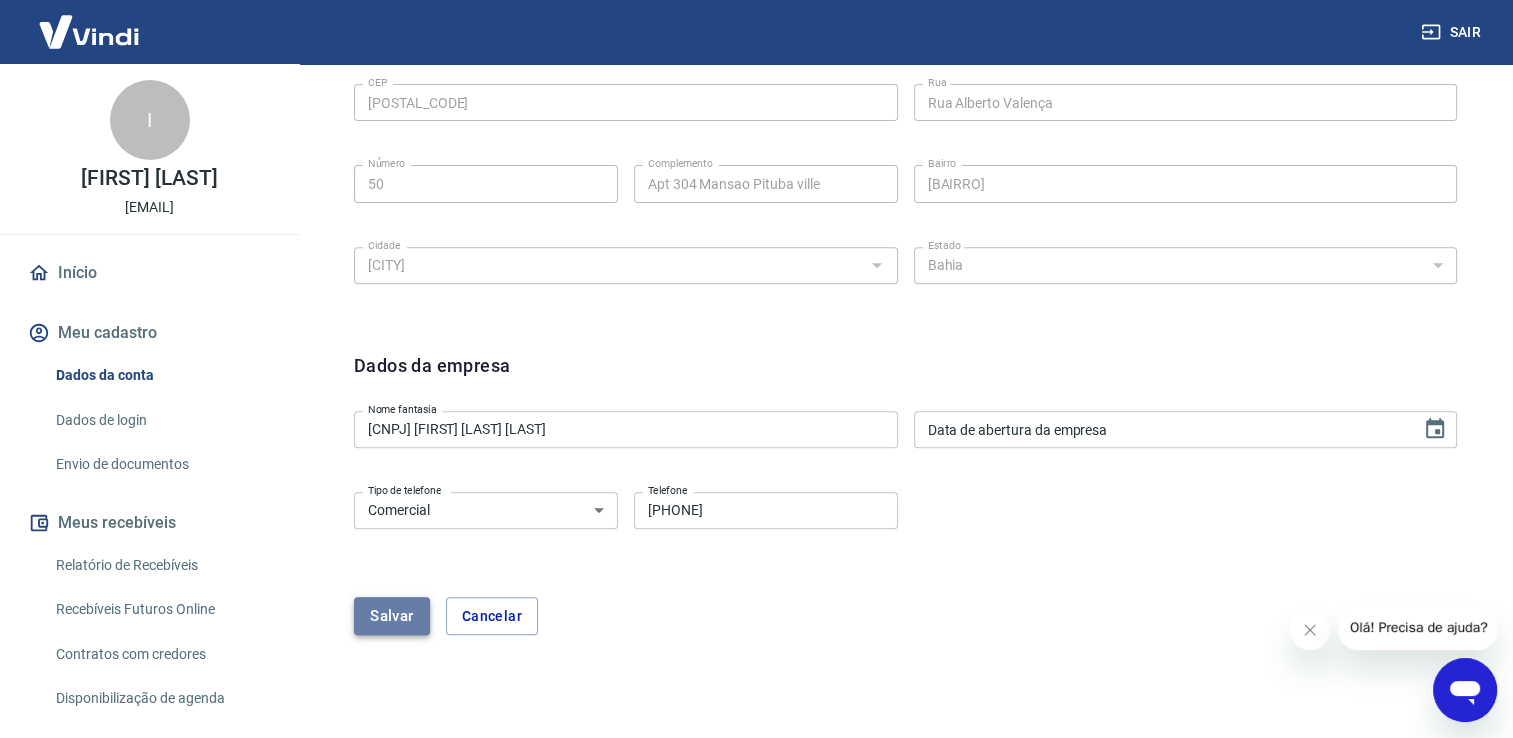 click on "Salvar" at bounding box center [392, 616] 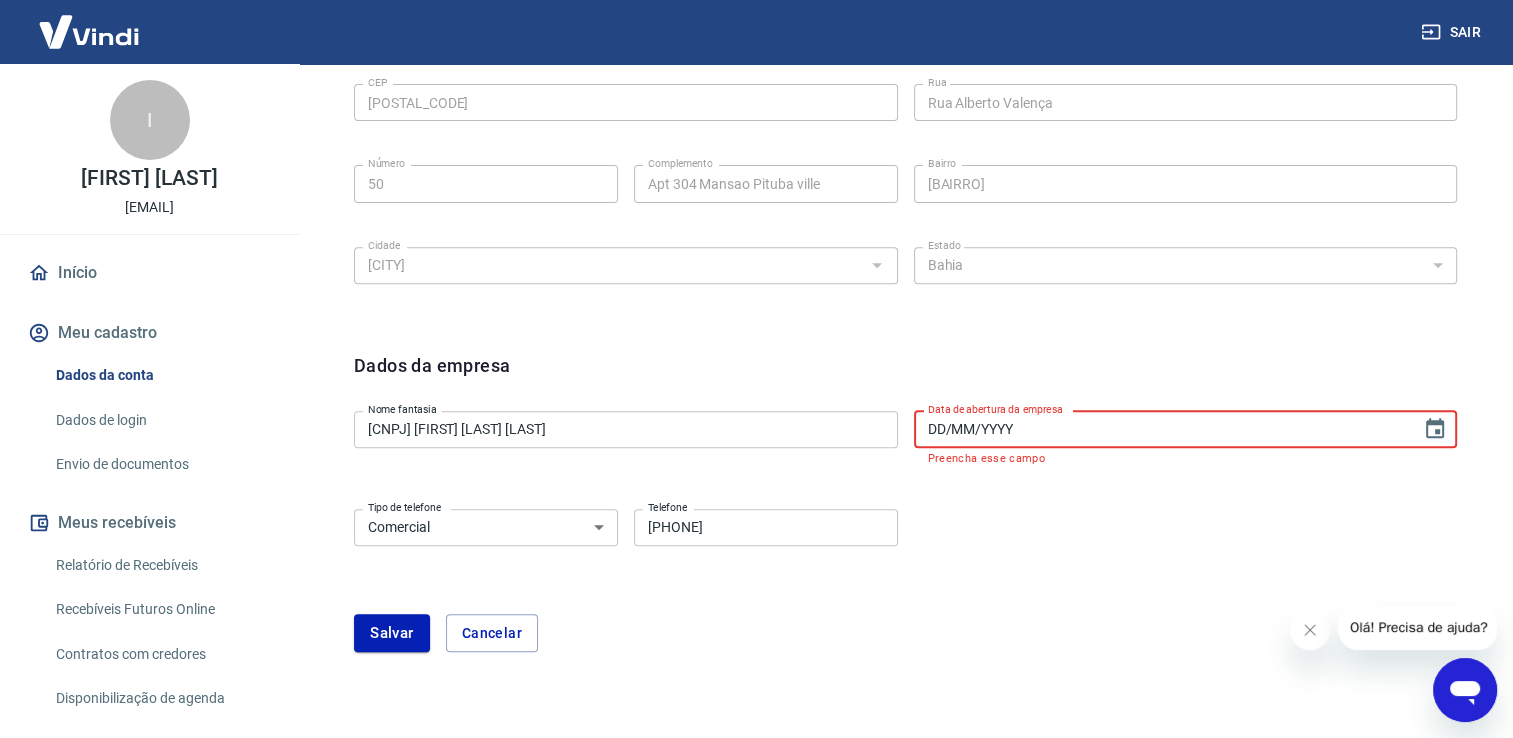 click on "DD/MM/YYYY" at bounding box center (1161, 429) 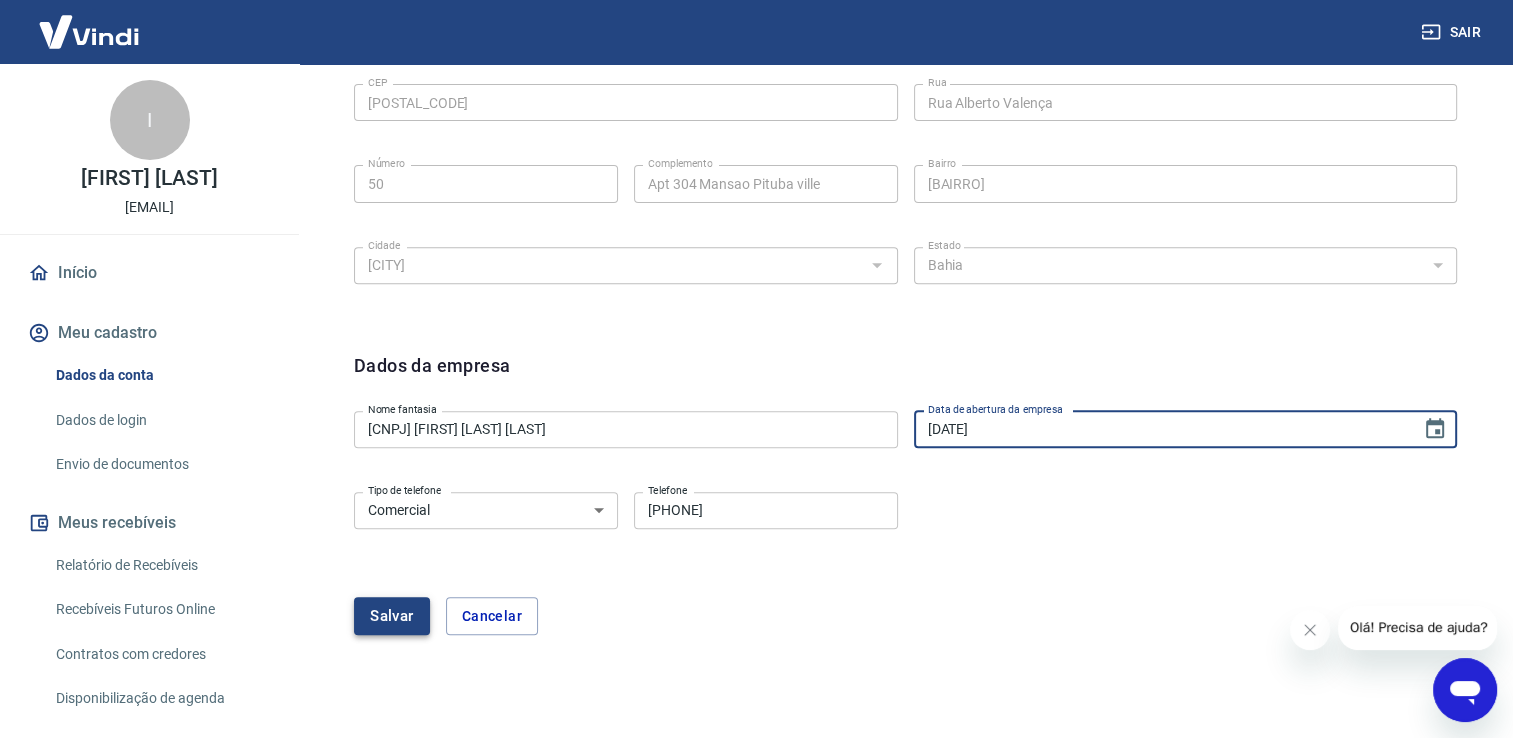 type on "[DATE]" 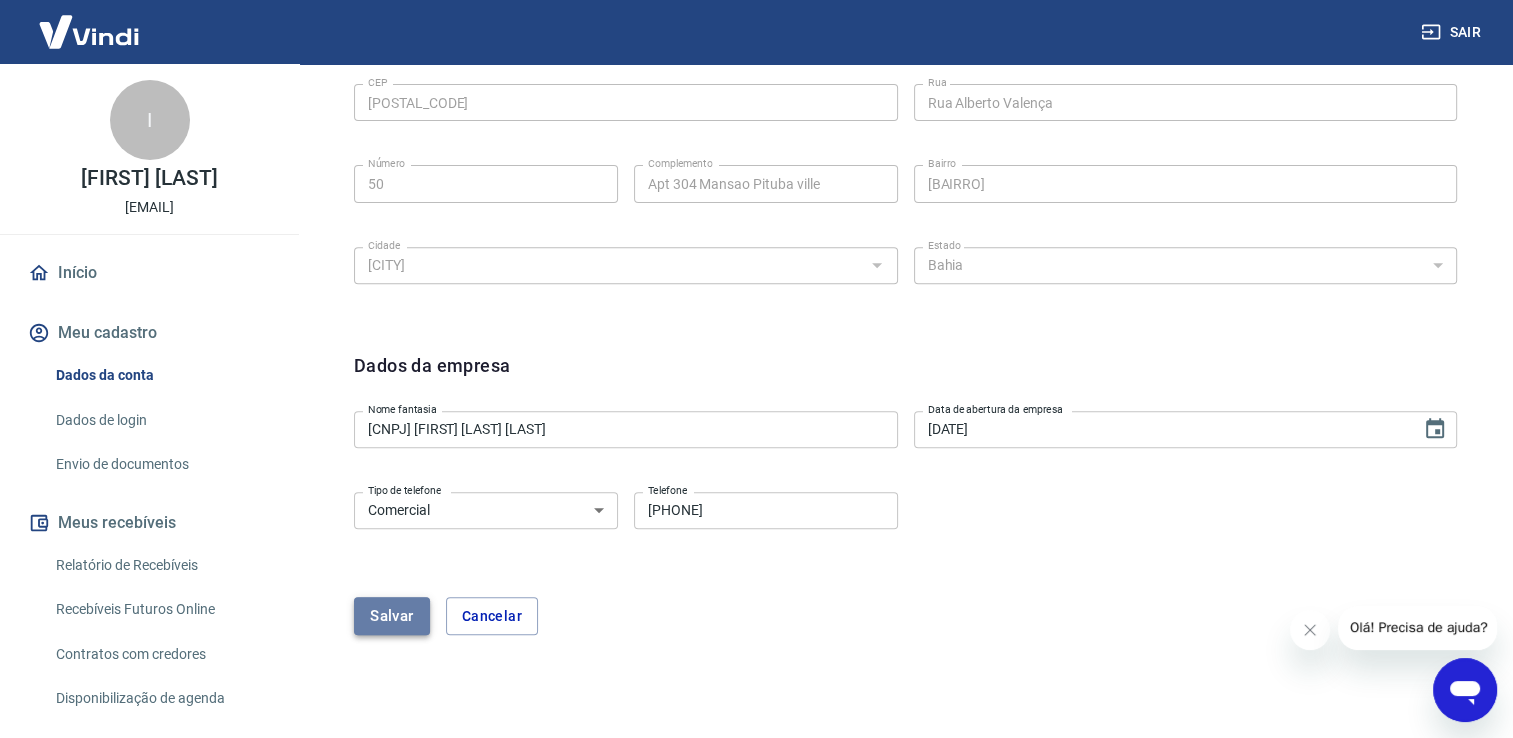click on "Salvar" at bounding box center (392, 616) 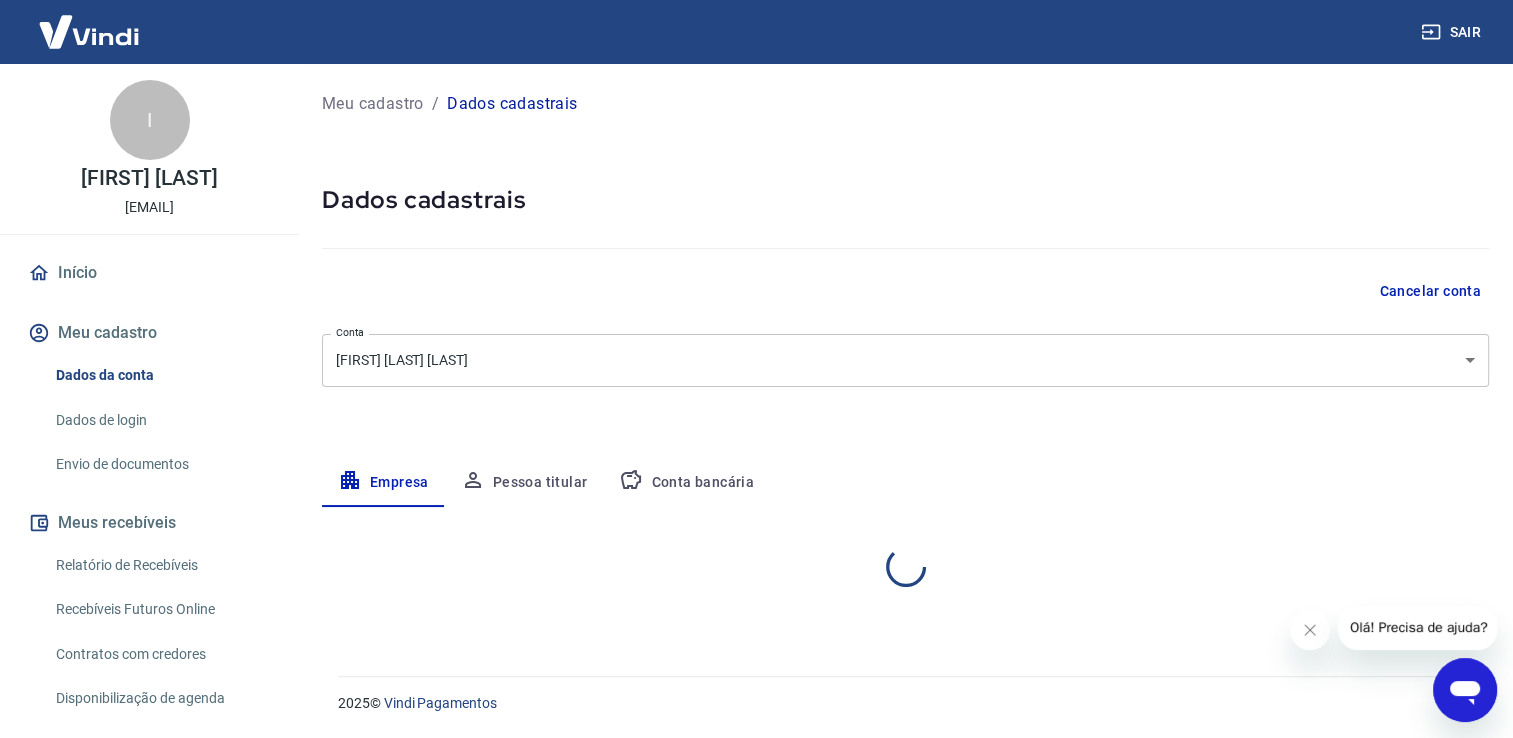 scroll, scrollTop: 0, scrollLeft: 0, axis: both 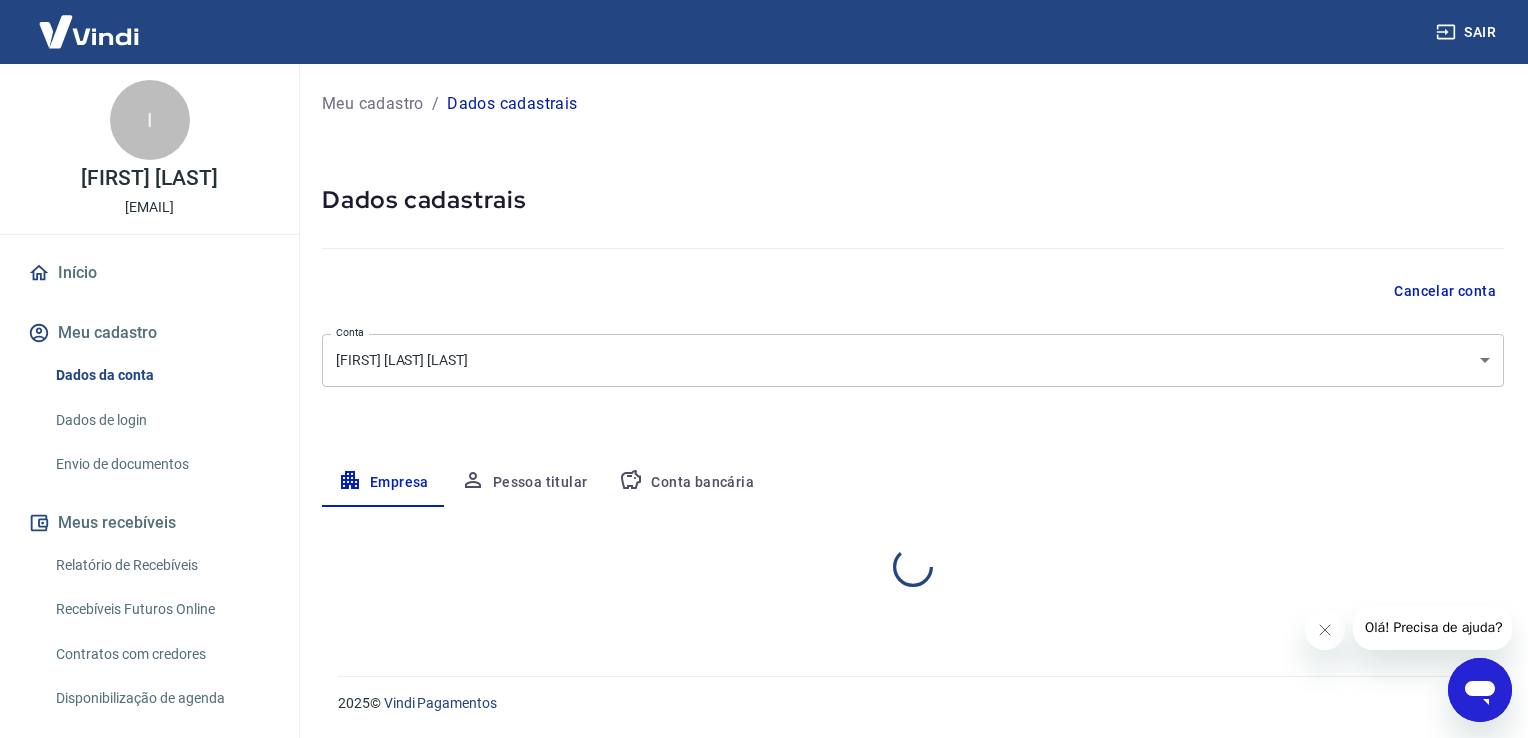 select on "BA" 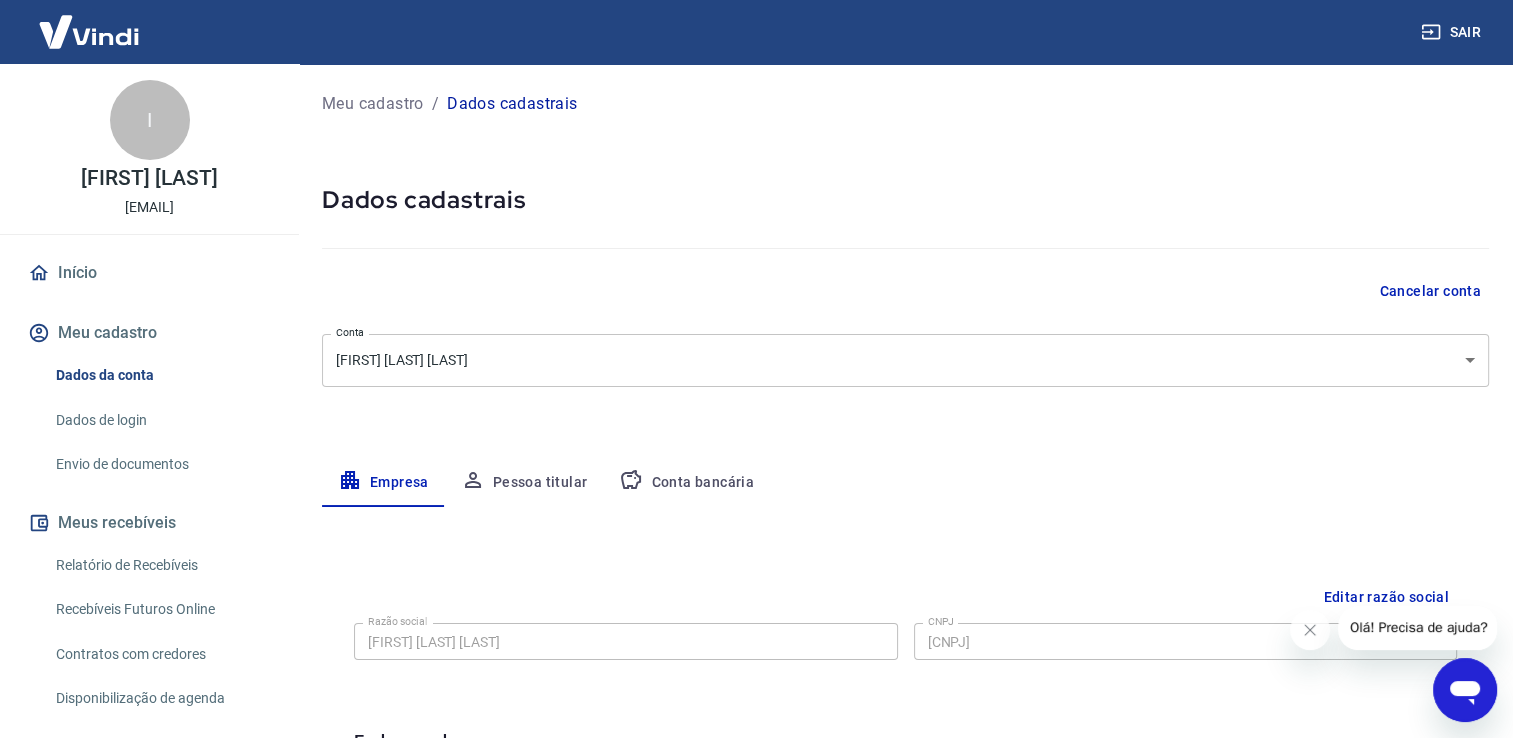 click on "Meu cadastro / Dados cadastrais Dados cadastrais Cancelar conta Conta [FIRST] [LAST] [LAST] [object Object] Conta Empresa Pessoa titular Conta bancária Editar razão social Razão social [FIRST] [LAST] [LAST] Razão social CNPJ [CNPJ] CNPJ Endereço da empresa Editar endereço CEP [POSTAL_CODE] CEP Rua Rua Alberto Valença Rua Número 50 Número Complemento Apt 304 Mansao Pituba ville Complemento Bairro Pituba Bairro Cidade Salvador Cidade Estado Acre Alagoas Amapá Amazonas Bahia Ceará Distrito Federal Espírito Santo Goiás Maranhão Mato Grosso Mato Grosso do Sul Minas Gerais Pará Paraíba Paraná Pernambuco Piauí Rio de Janeiro Rio Grande do Norte Rio Grande do Sul Rondônia Roraima Santa Catarina São Paulo Sergipe Tocantins Estado Dados da empresa Editar dados da empresa Nome fantasia [CNPJ] [FIRST] [LAST] [LAST] Nome fantasia Data de abertura da empresa [DATE] Data de abertura da empresa Tipo de telefone Residencial Comercial" at bounding box center (905, 710) 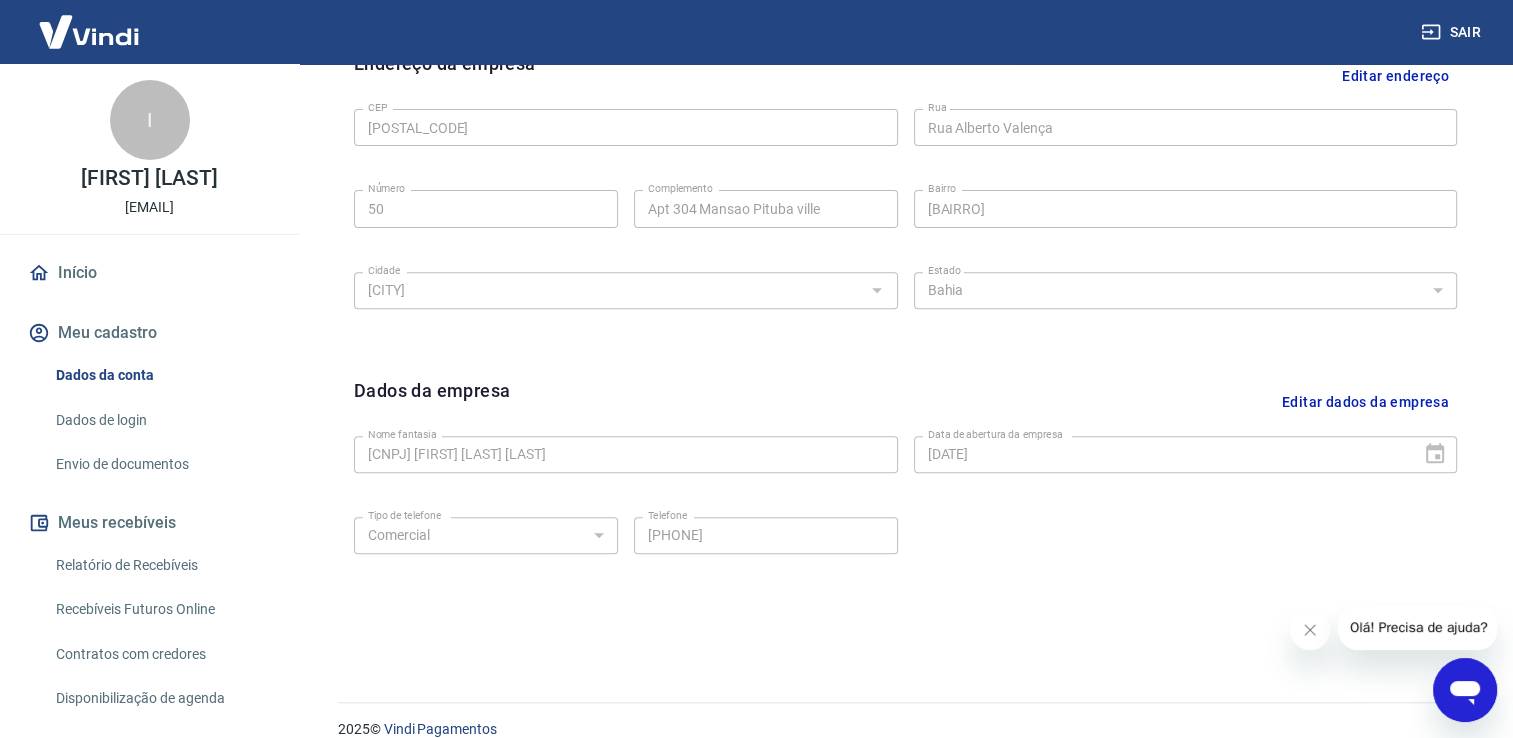 scroll, scrollTop: 703, scrollLeft: 0, axis: vertical 